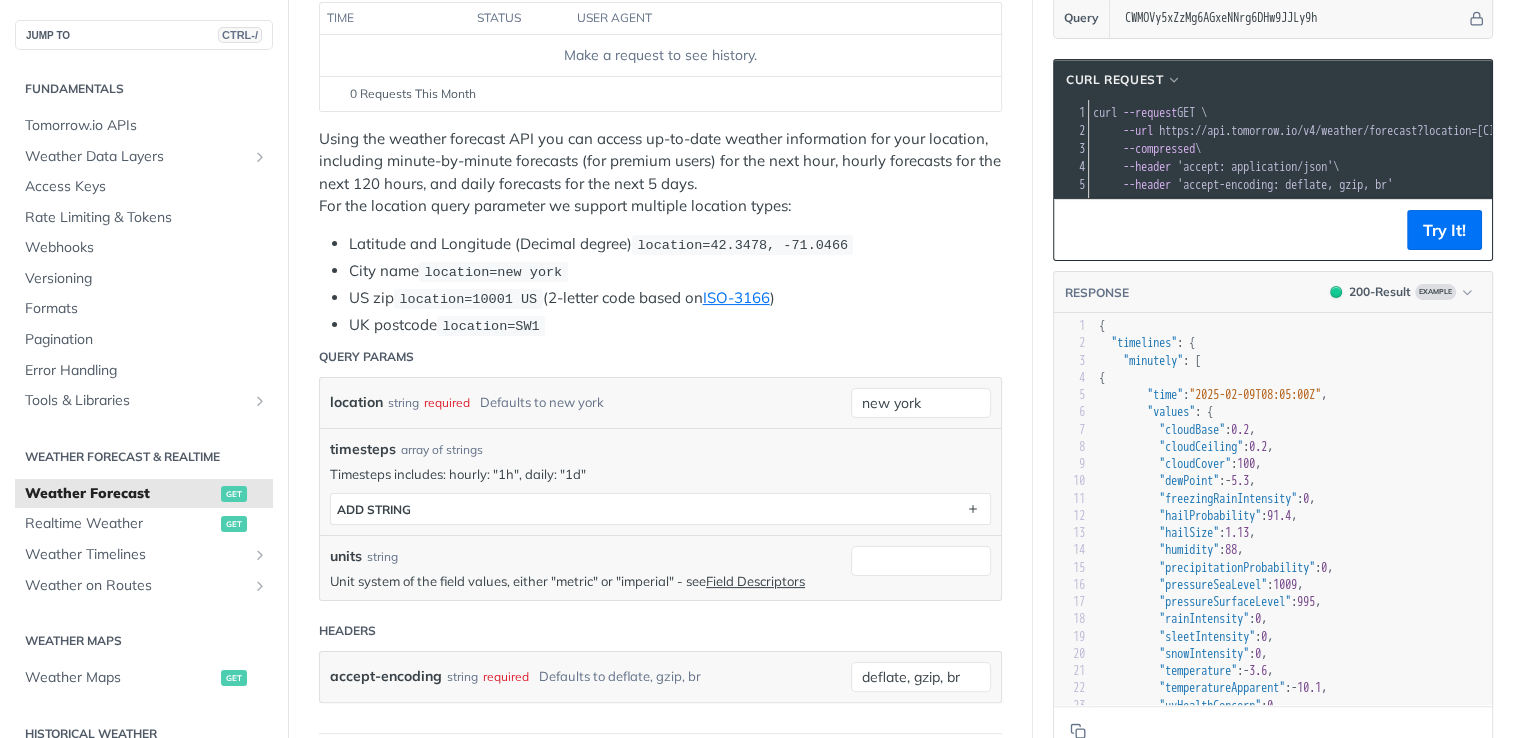 scroll, scrollTop: 274, scrollLeft: 0, axis: vertical 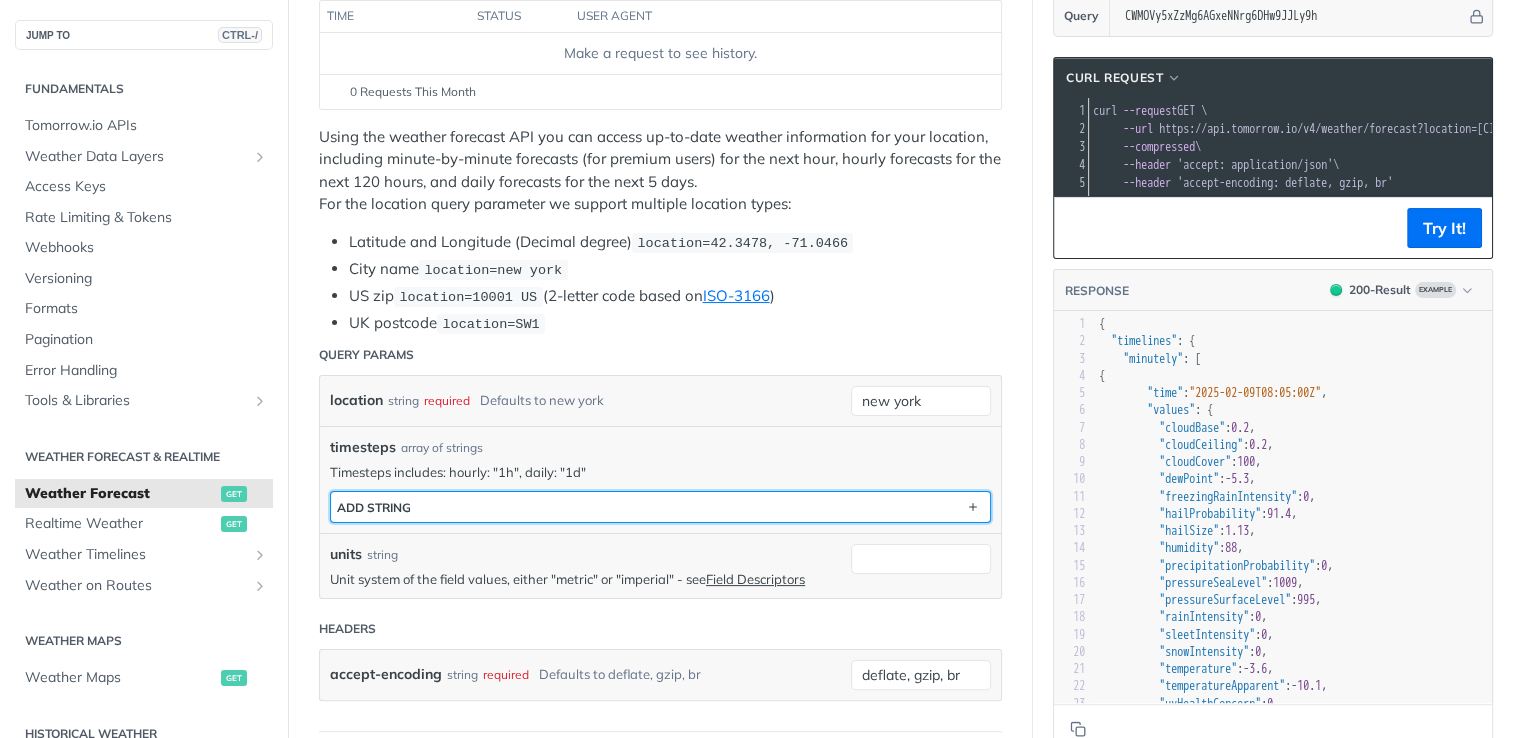 click on "ADD    string" at bounding box center (660, 507) 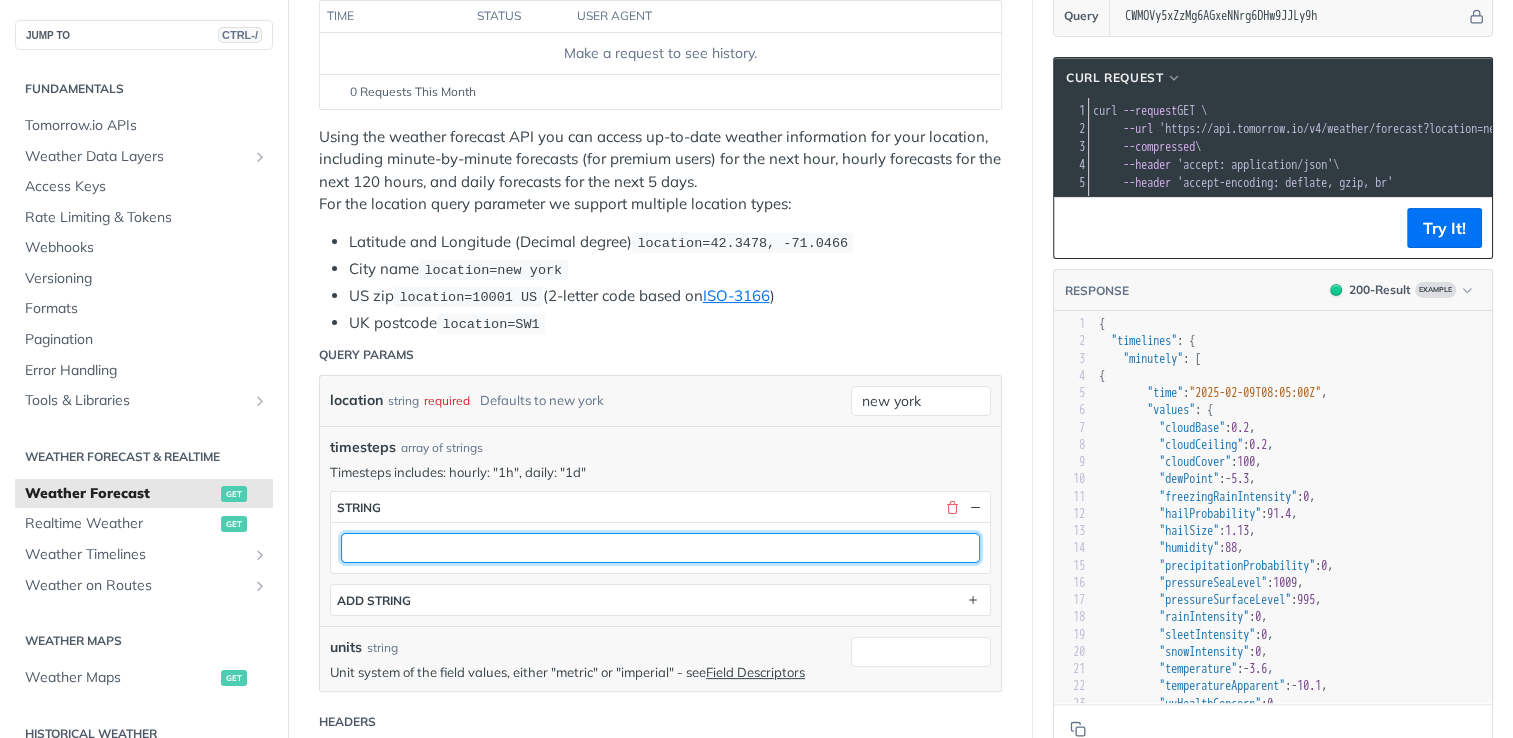 click at bounding box center [660, 548] 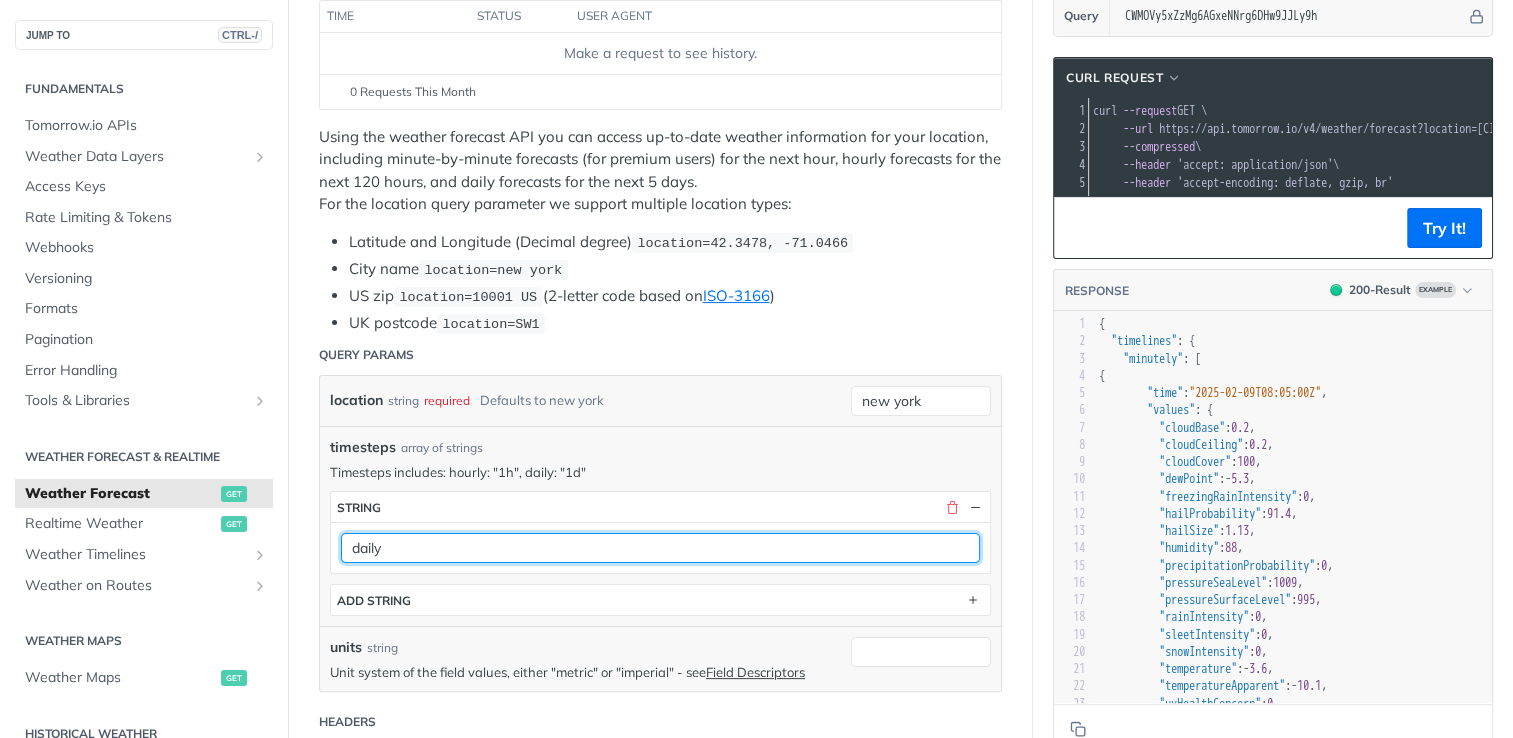type on "daily" 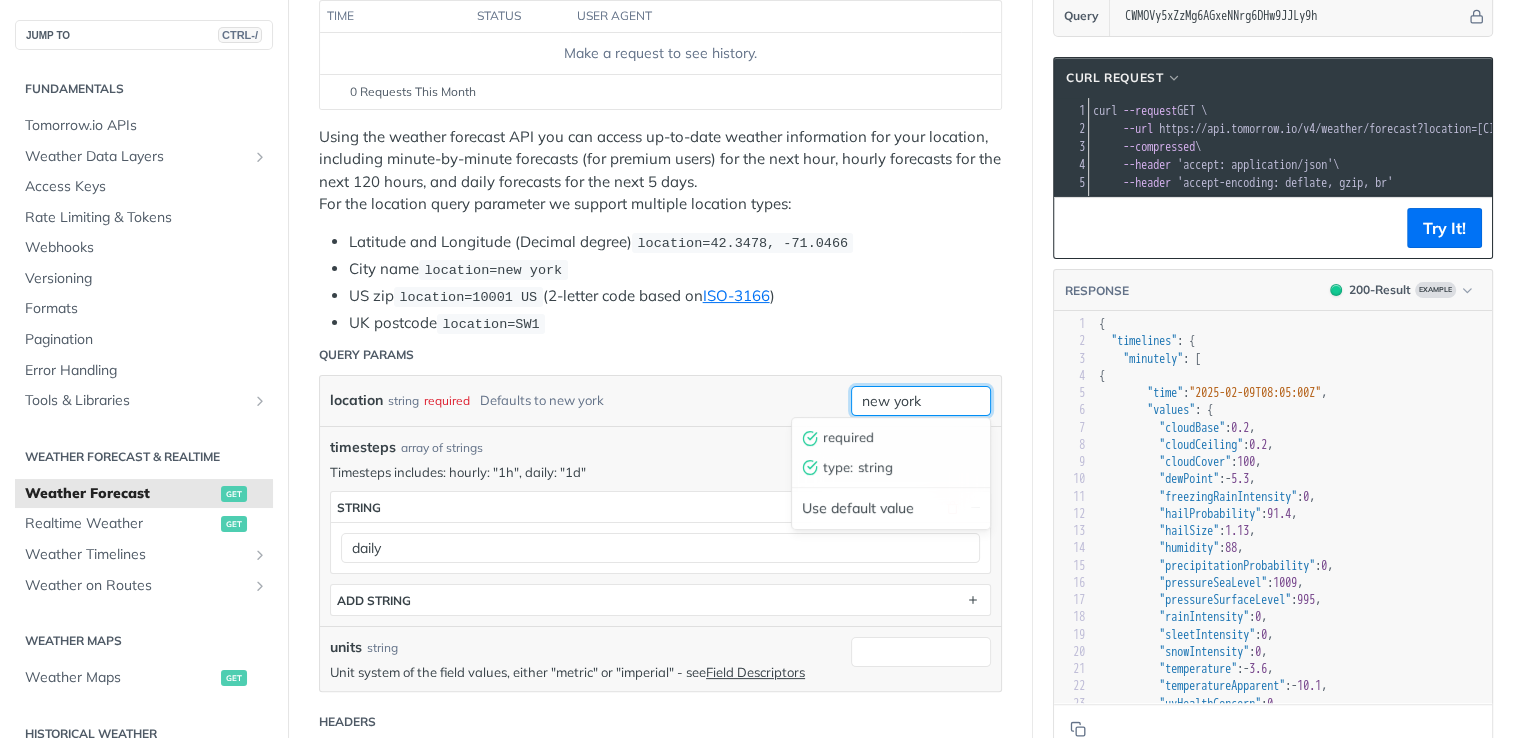 click on "new york" at bounding box center (921, 401) 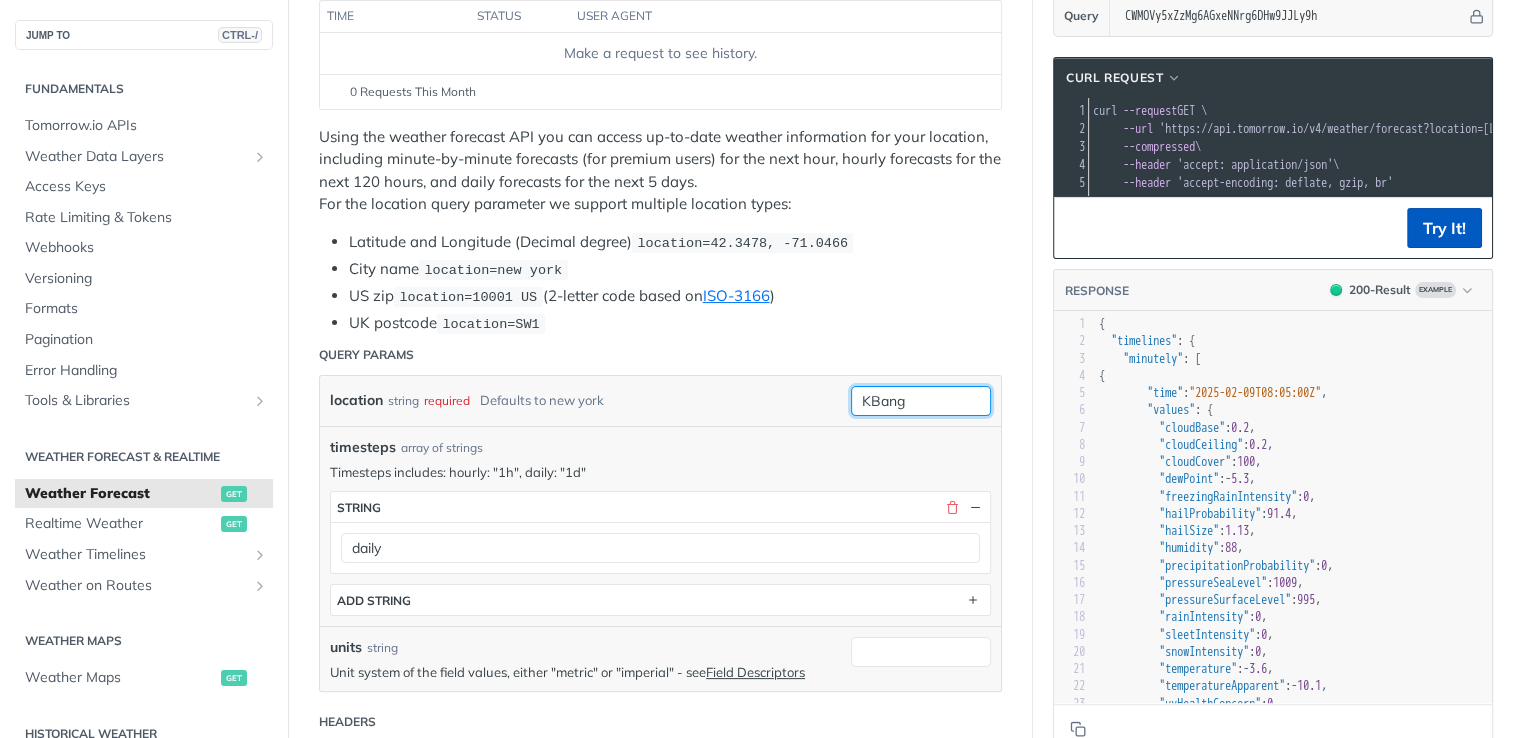 type on "[LOCATION]" 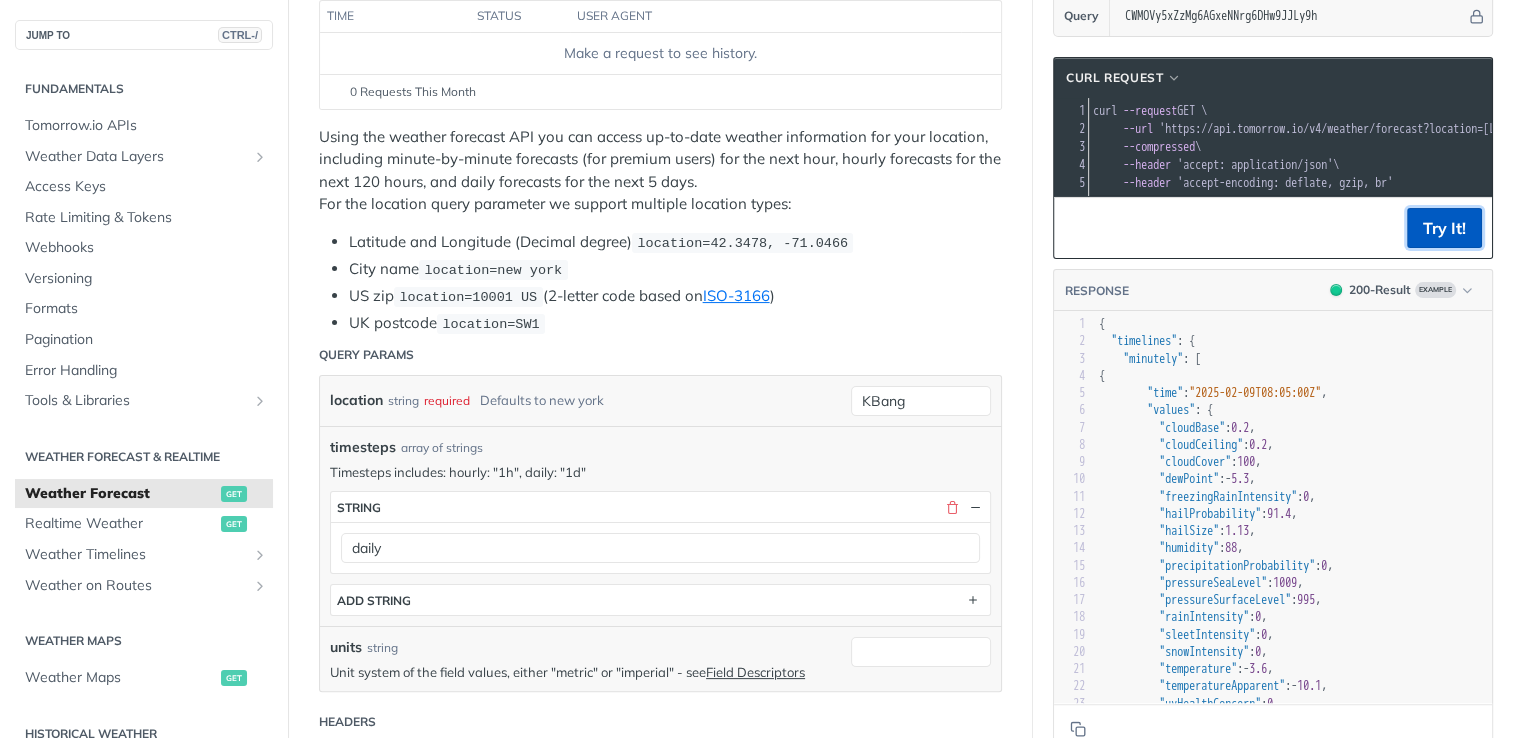 click on "Try It!" at bounding box center (1444, 228) 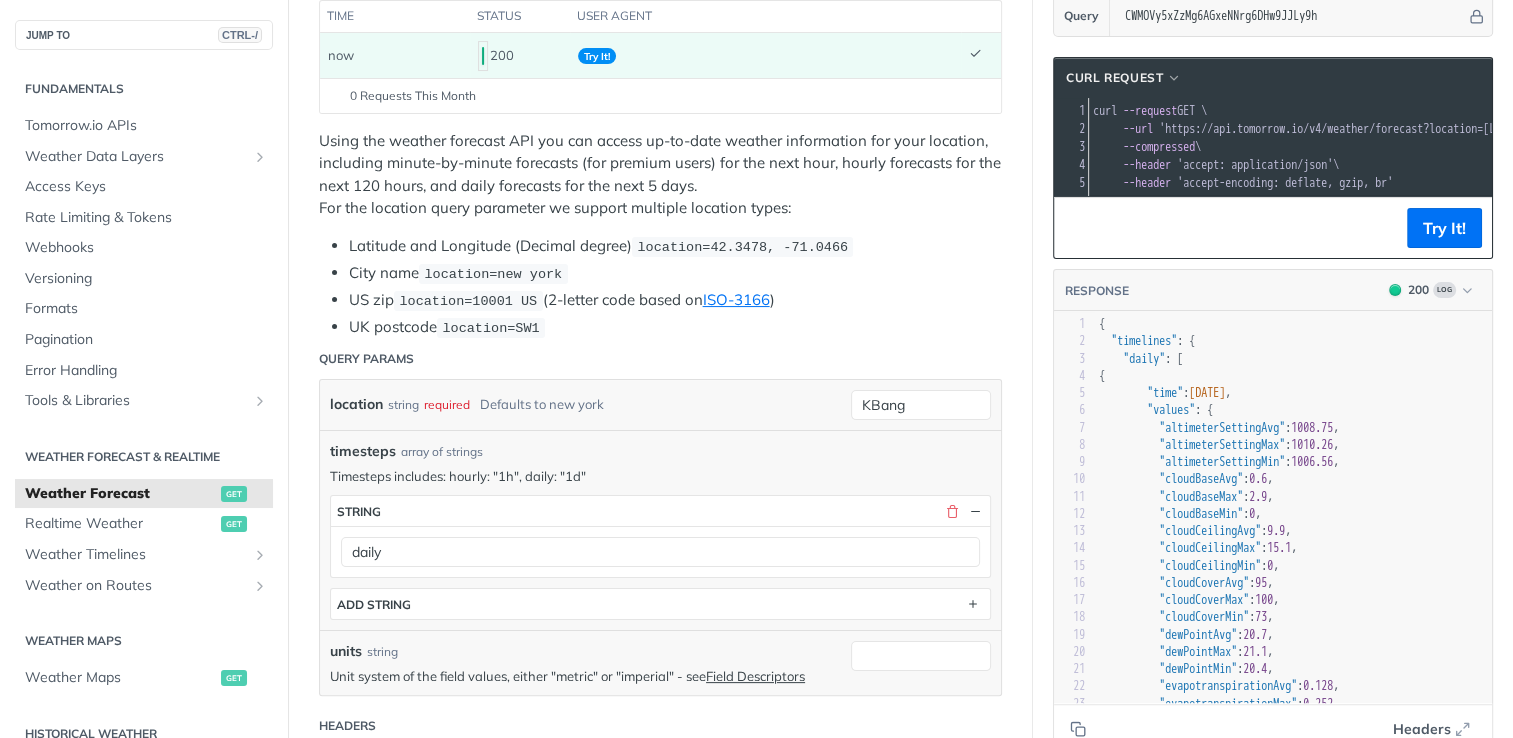 scroll, scrollTop: 416, scrollLeft: 0, axis: vertical 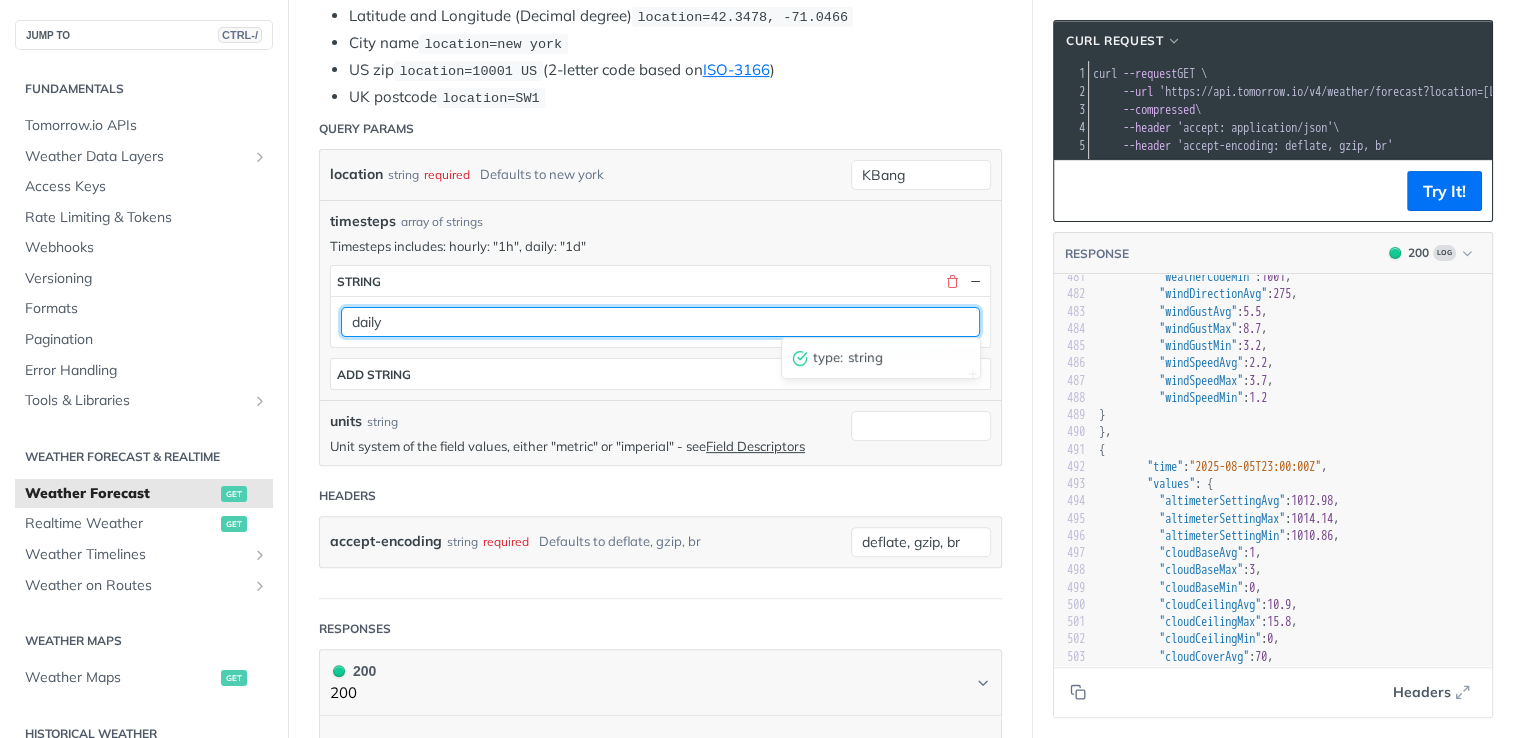 click on "daily" at bounding box center [660, 322] 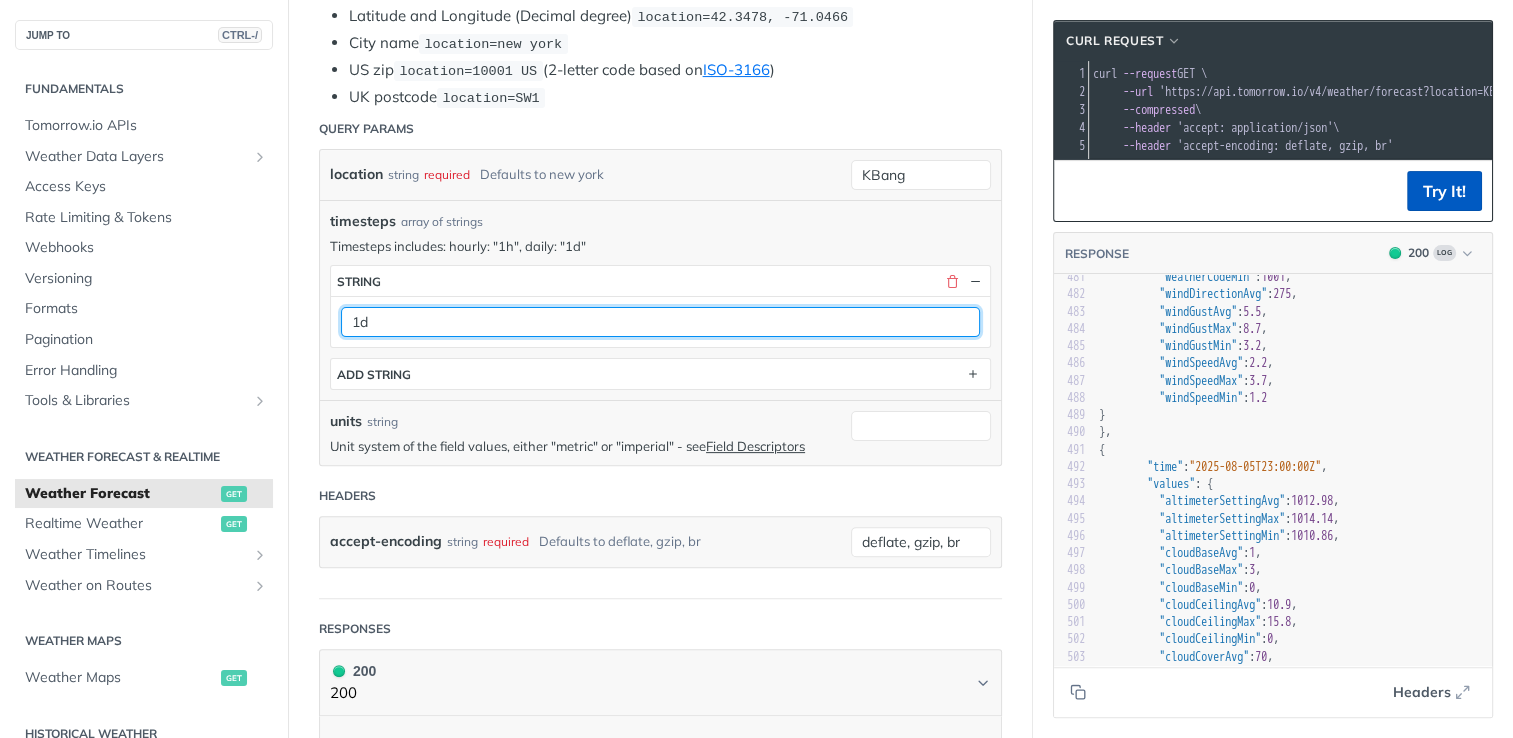 type on "1d" 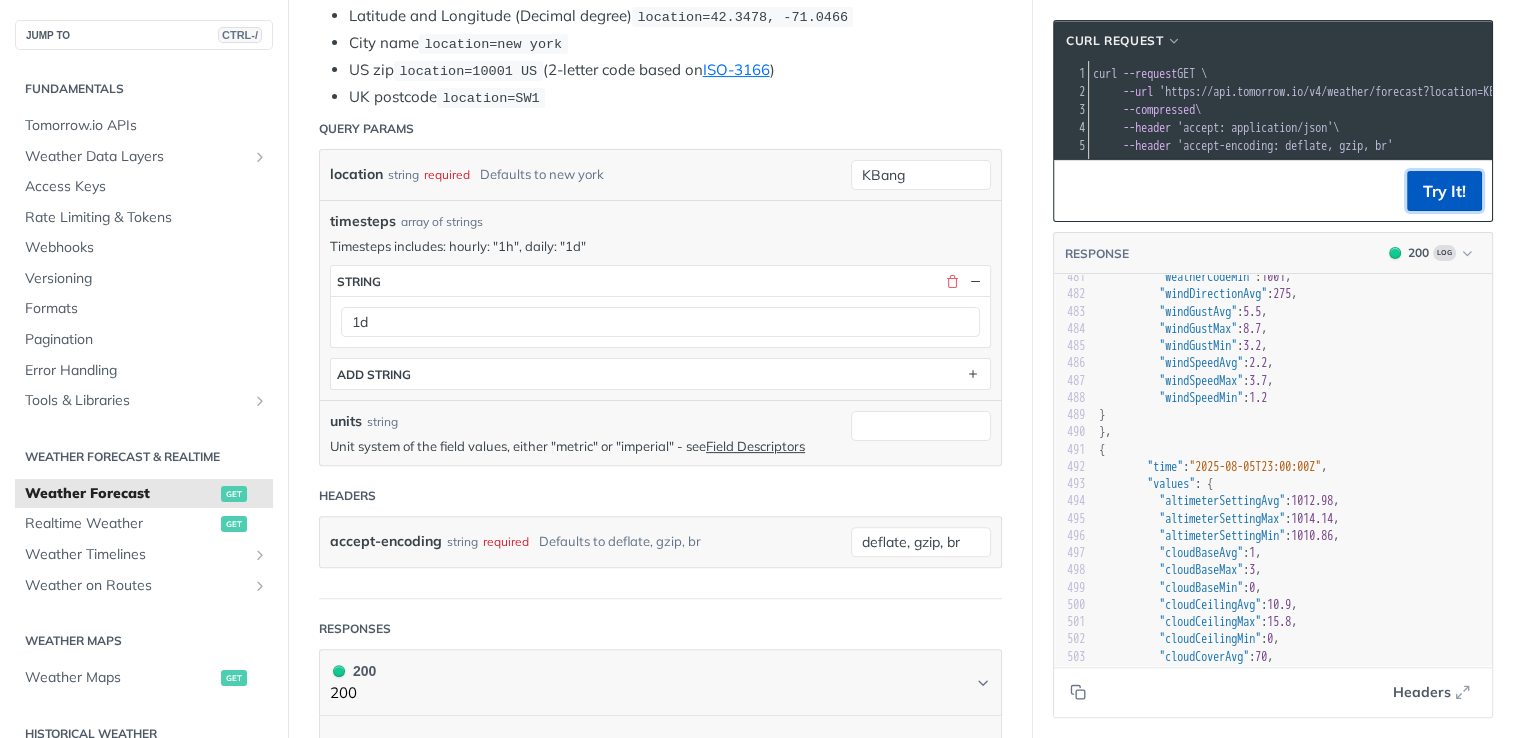 click on "Try It!" at bounding box center (1444, 191) 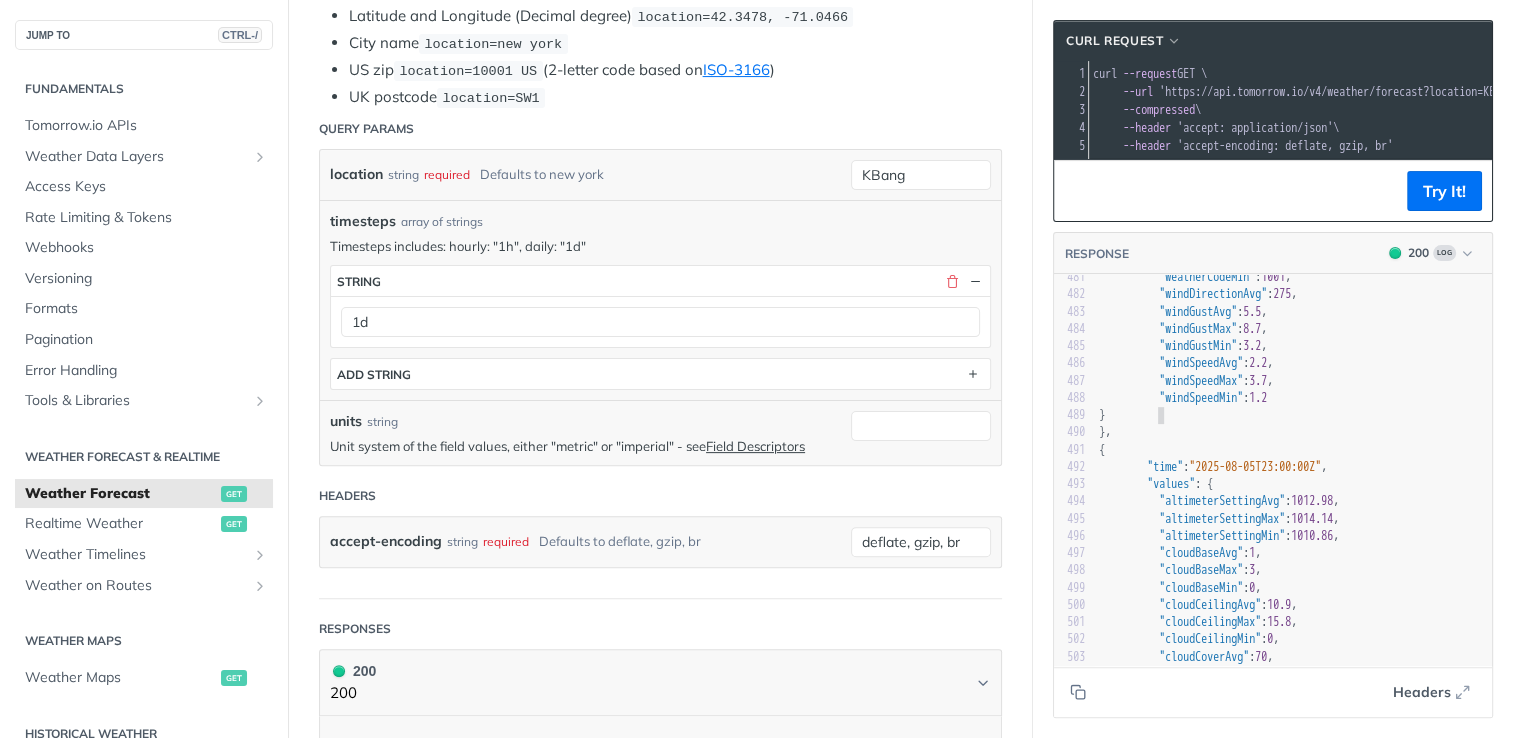 click on "}" at bounding box center (1293, 415) 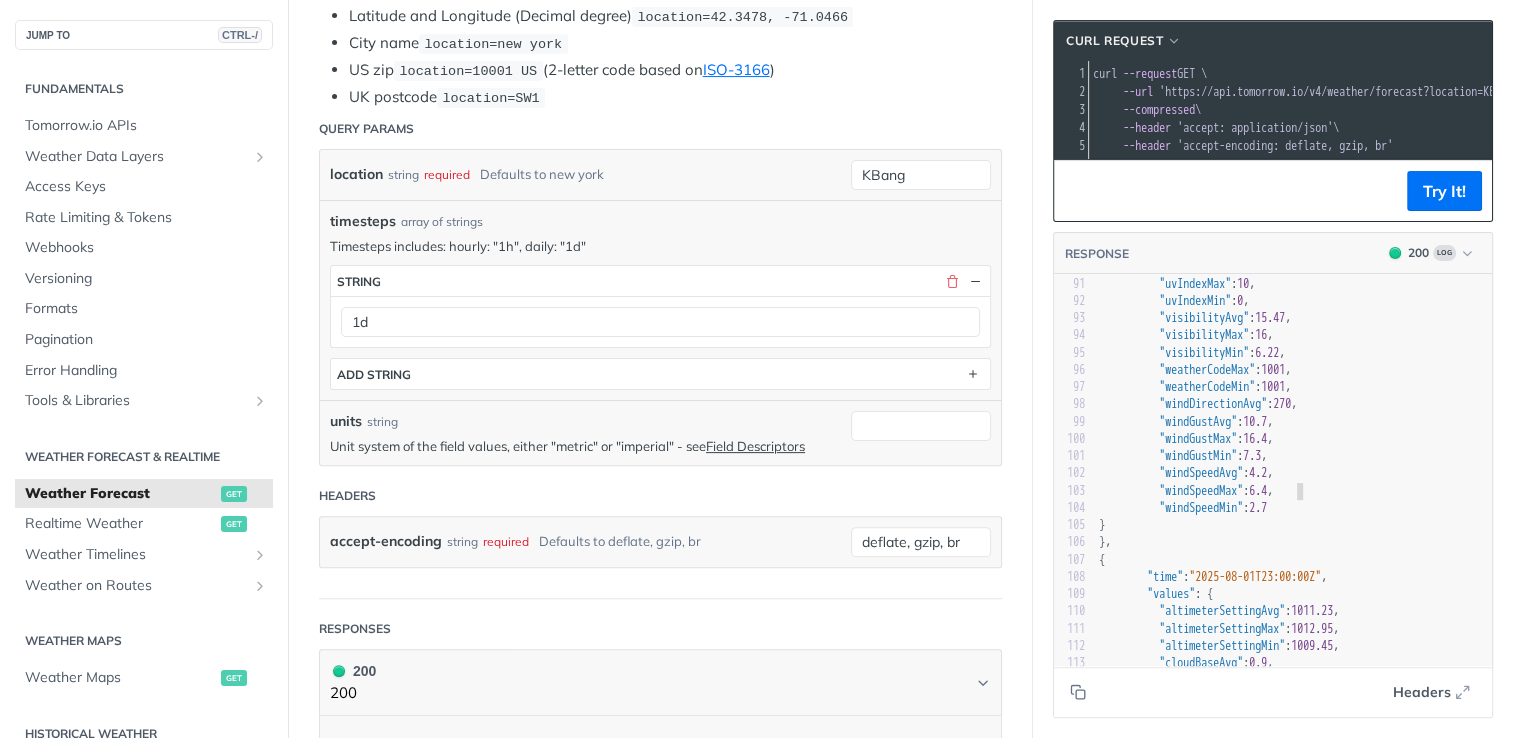 click on ""windSpeedMax" :  6.4 ," at bounding box center [1293, 491] 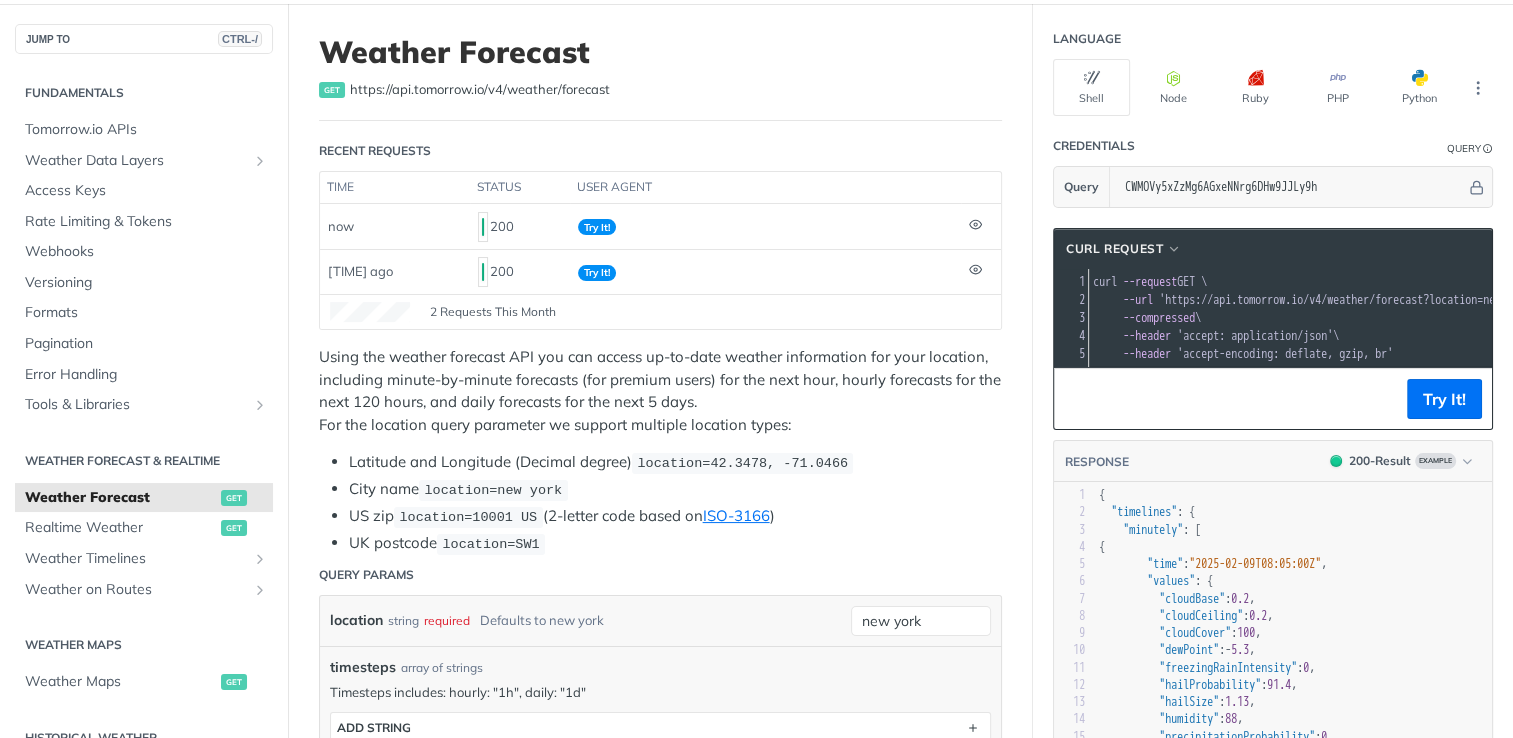 scroll, scrollTop: 112, scrollLeft: 0, axis: vertical 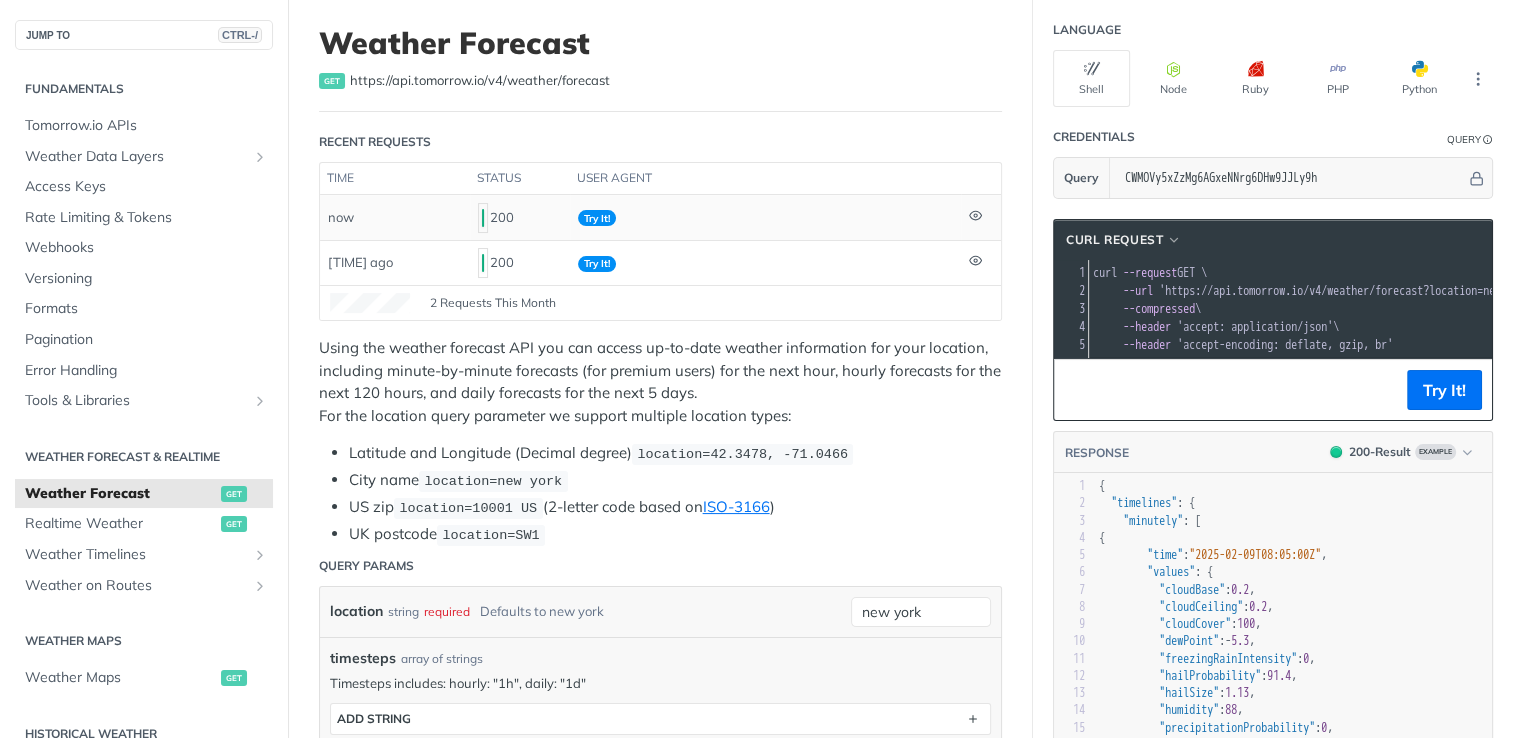click on "Try It!" at bounding box center (765, 217) 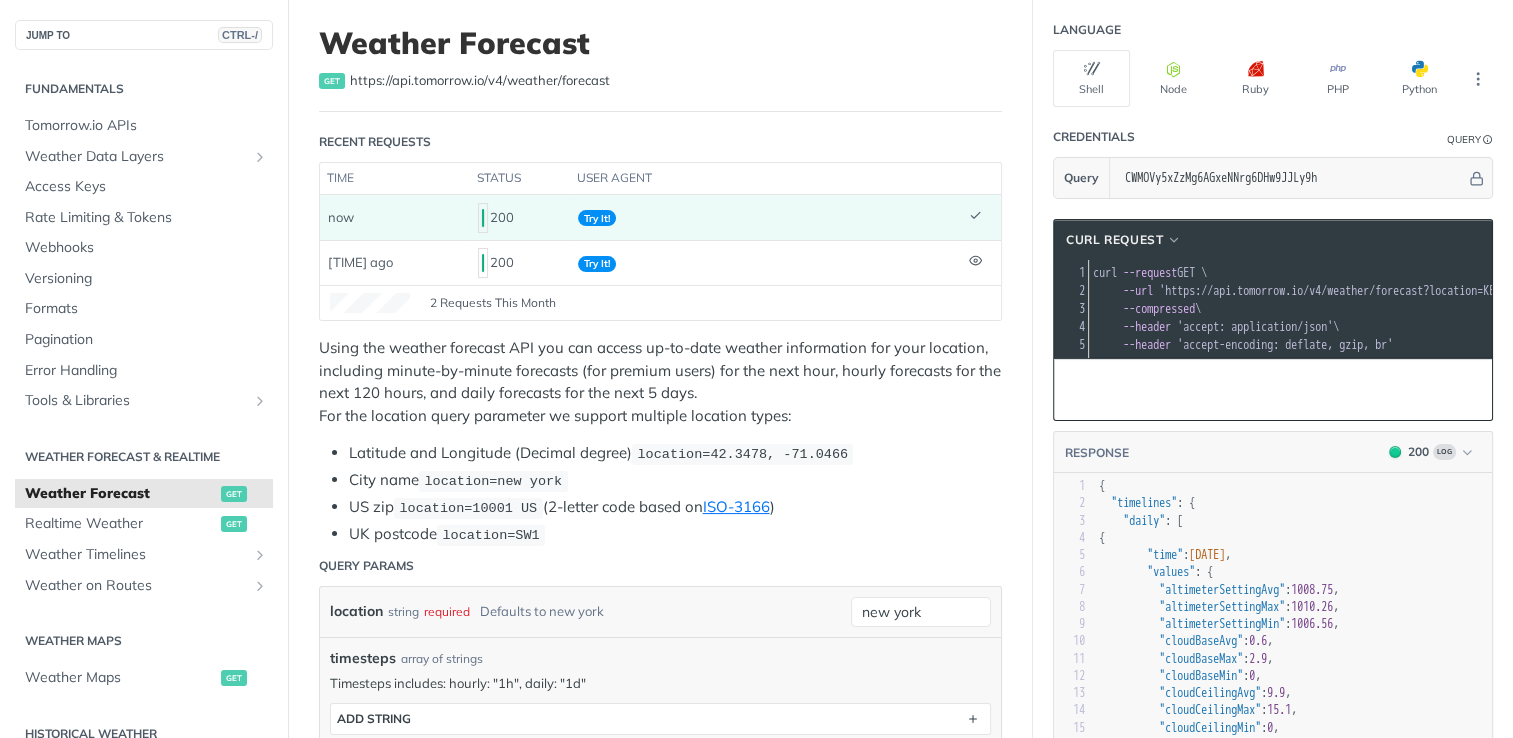scroll, scrollTop: 48, scrollLeft: 0, axis: vertical 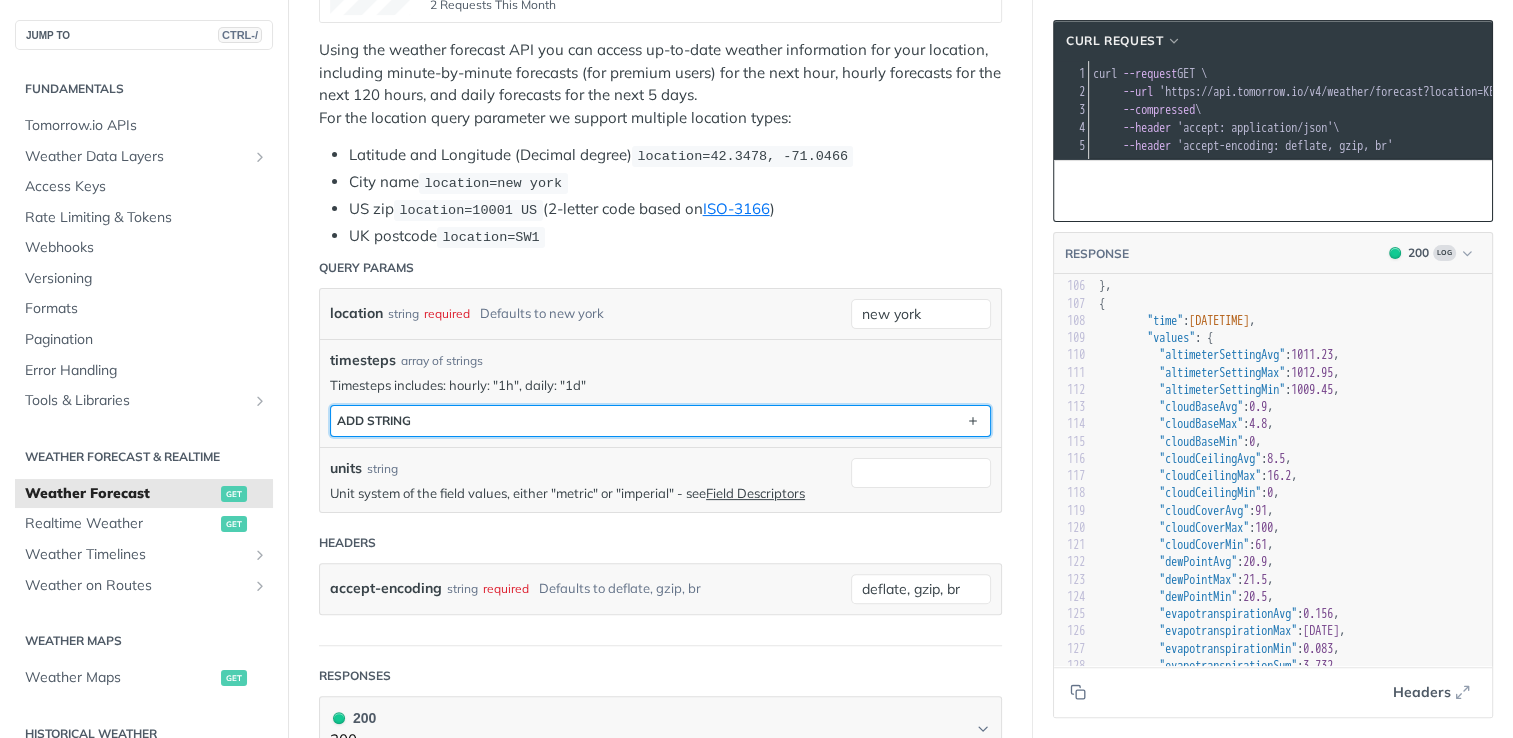 click on "ADD    string" at bounding box center [660, 421] 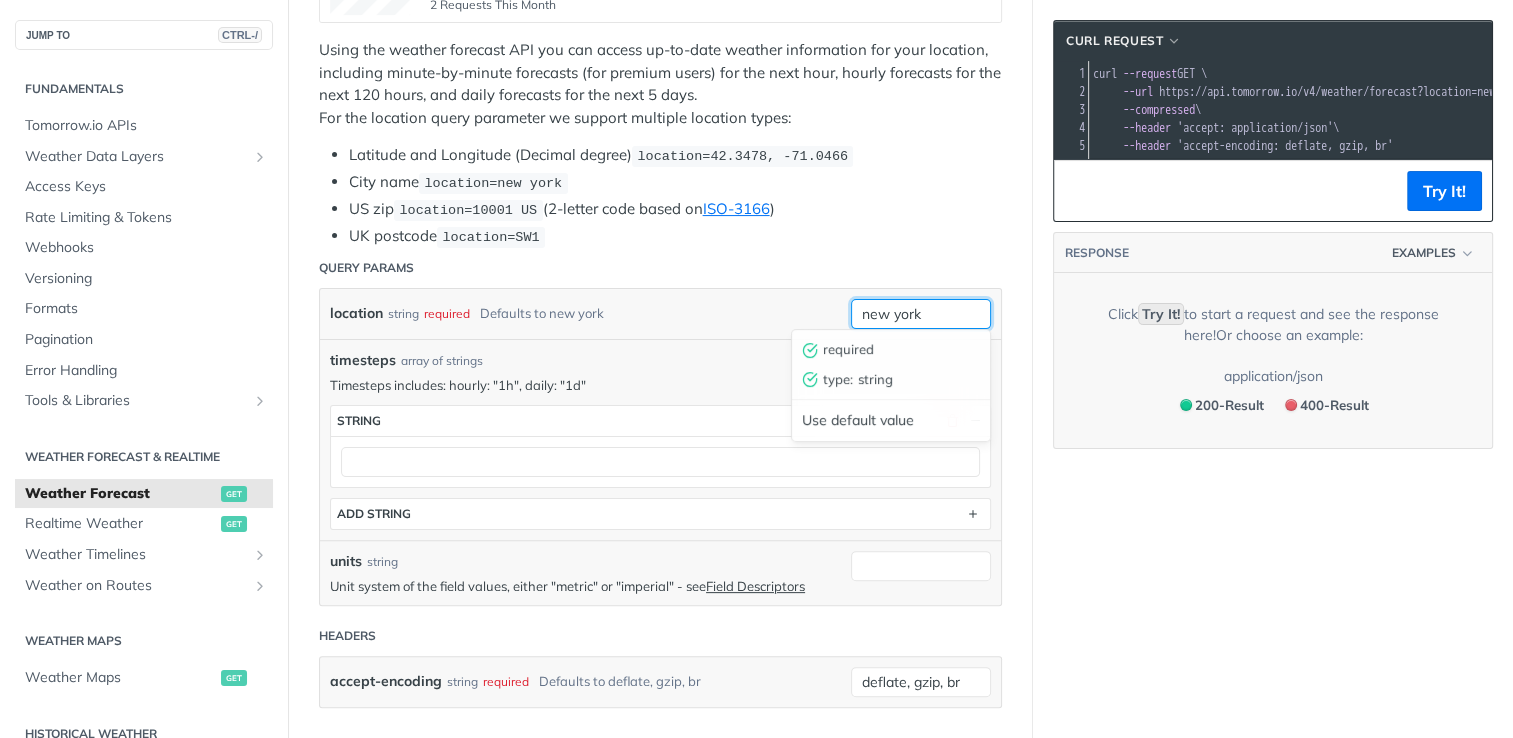 click on "new york" at bounding box center [921, 314] 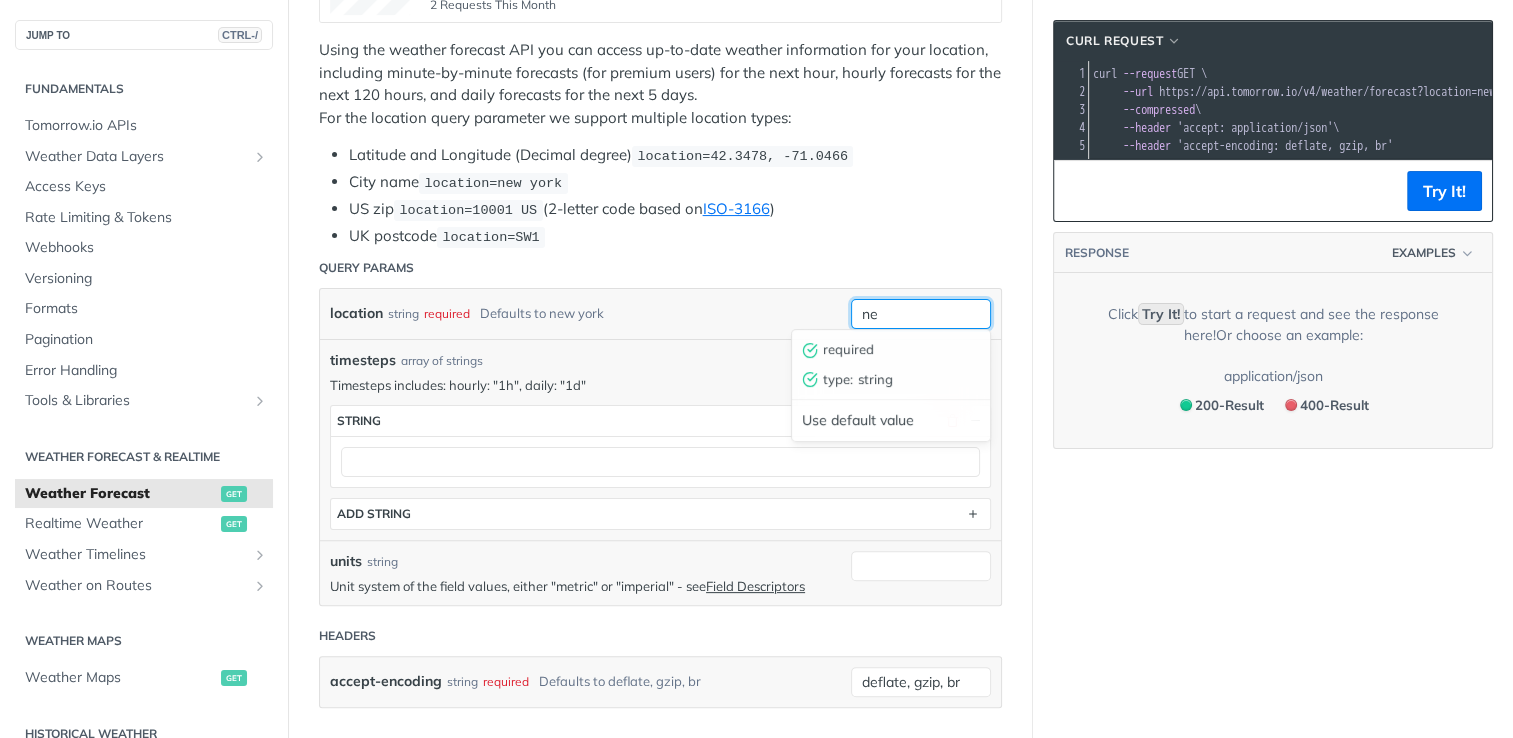 type on "n" 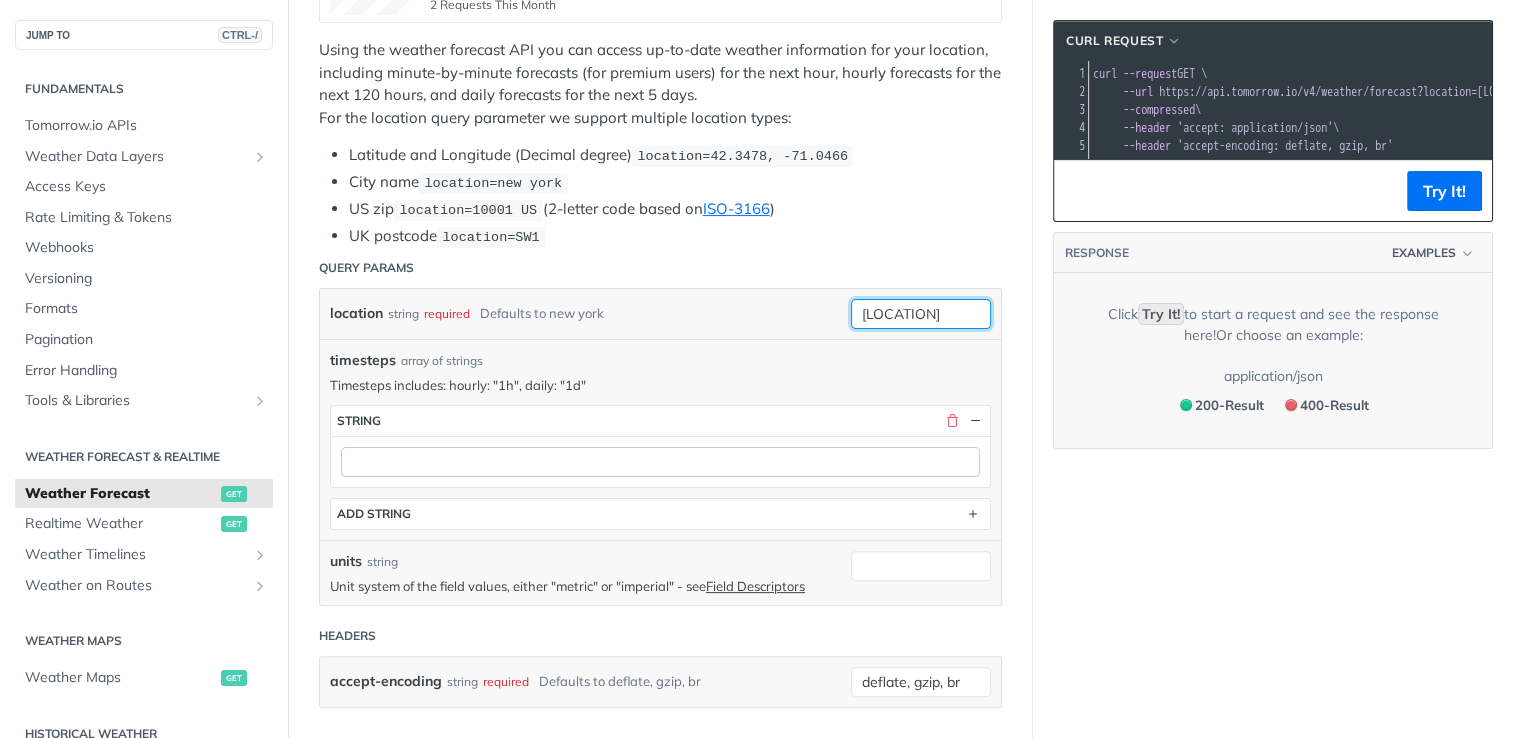 type on "[LOCATION]" 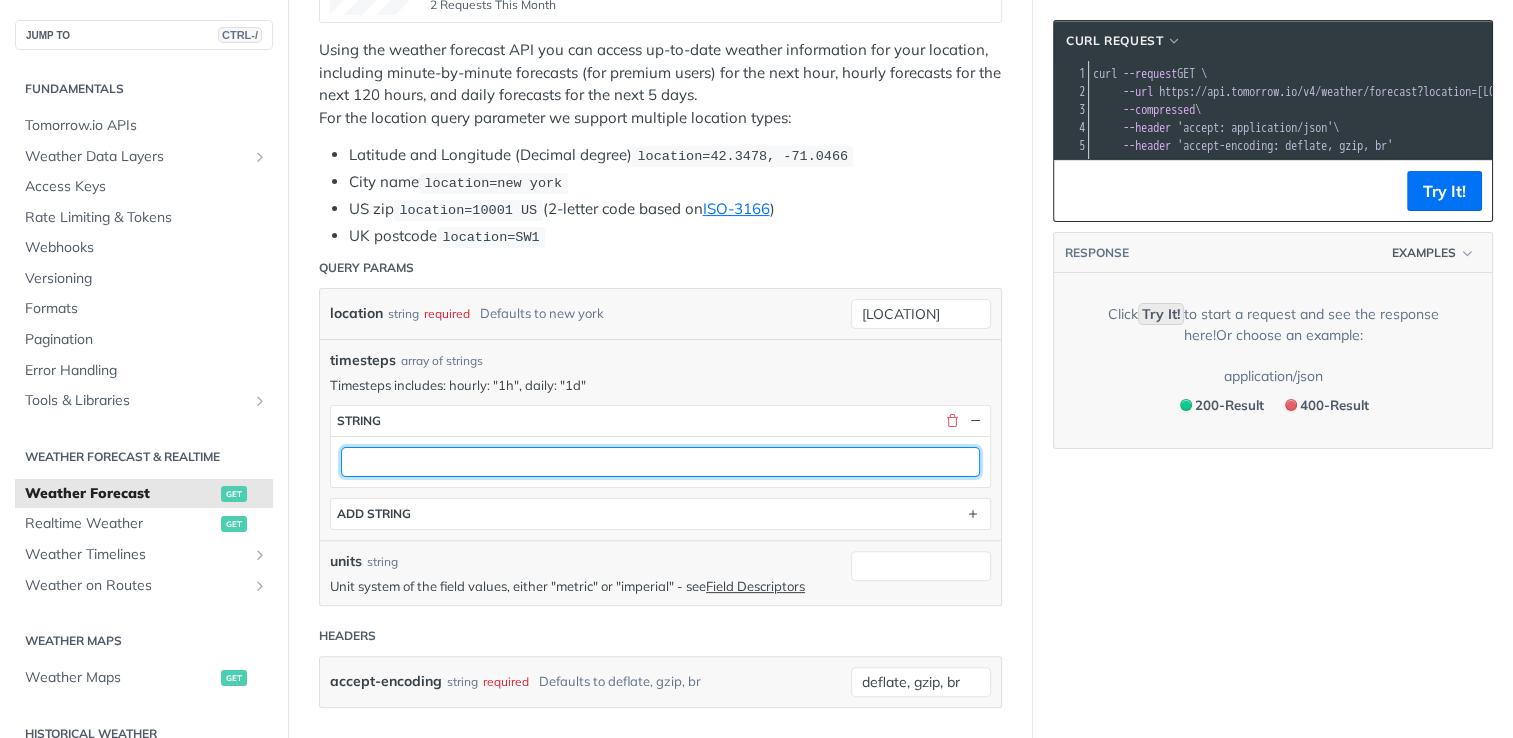 click at bounding box center (660, 462) 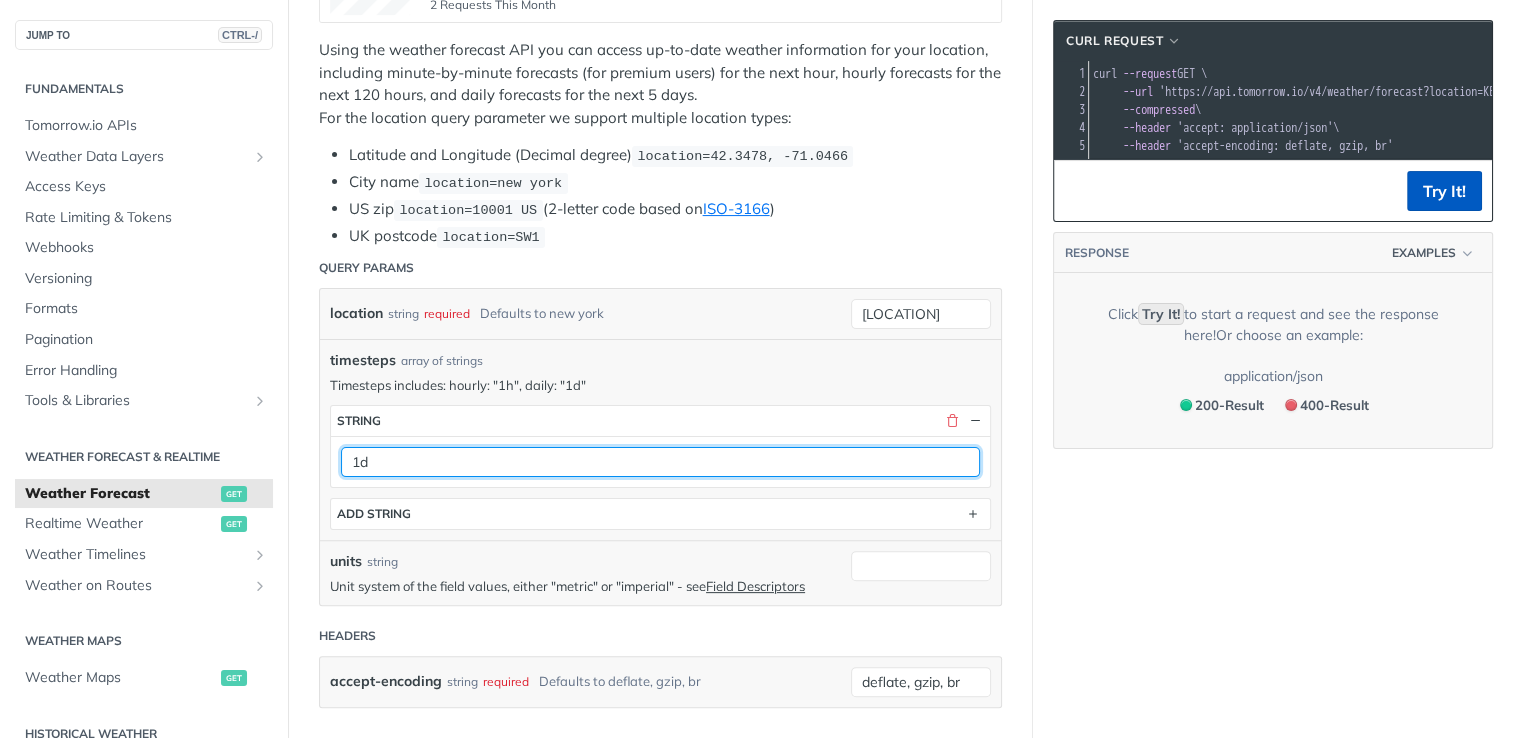 type on "1d" 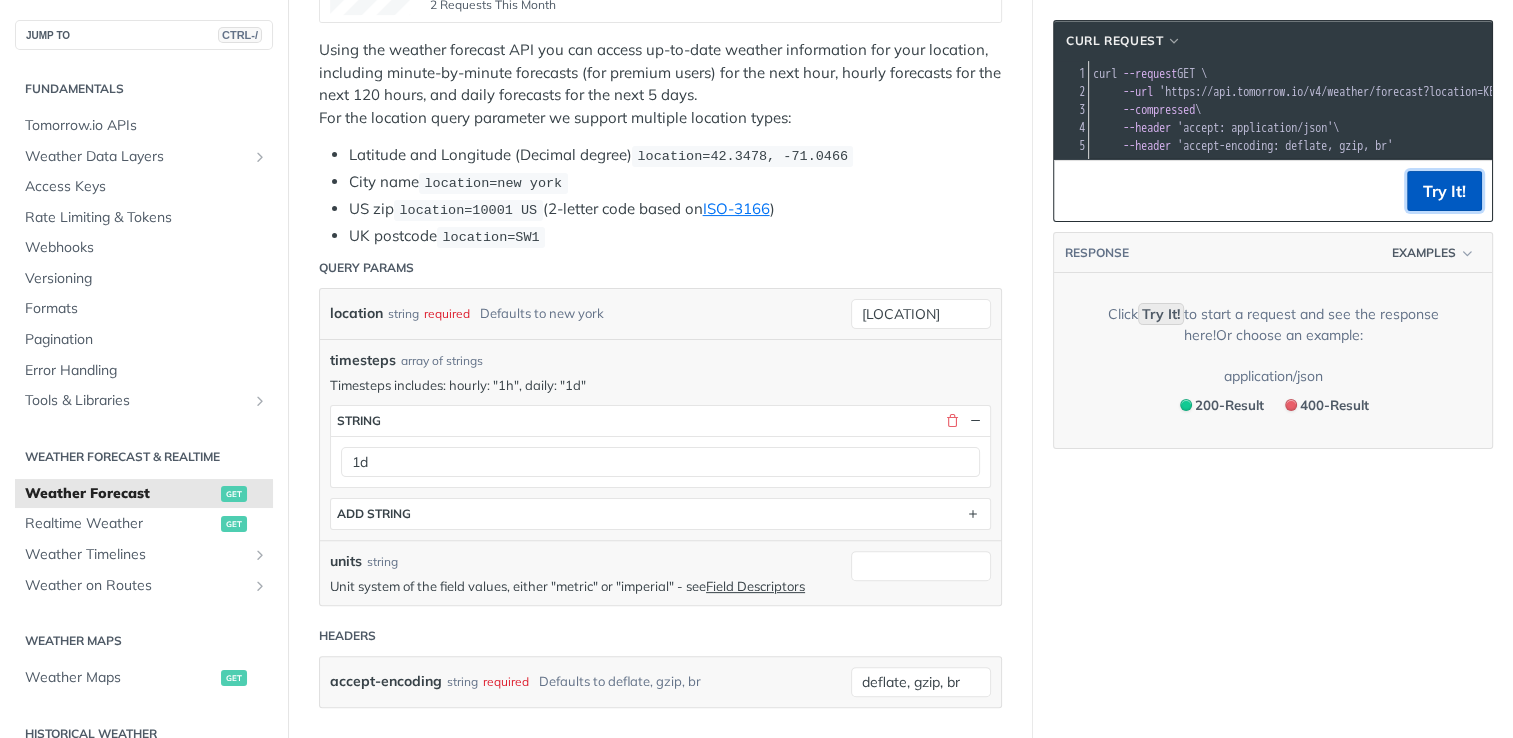 click on "Try It!" at bounding box center [1444, 191] 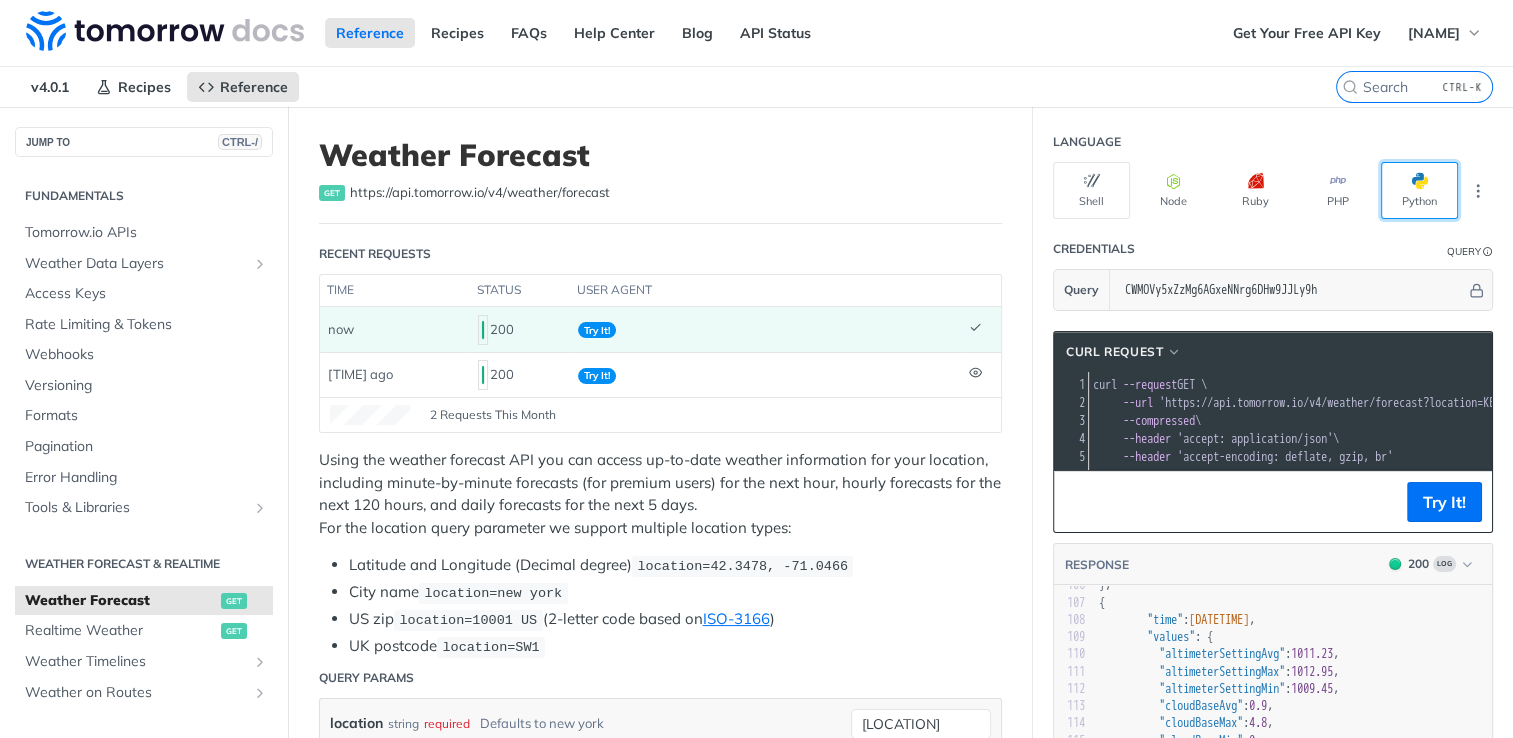 click on "Python" at bounding box center (1419, 190) 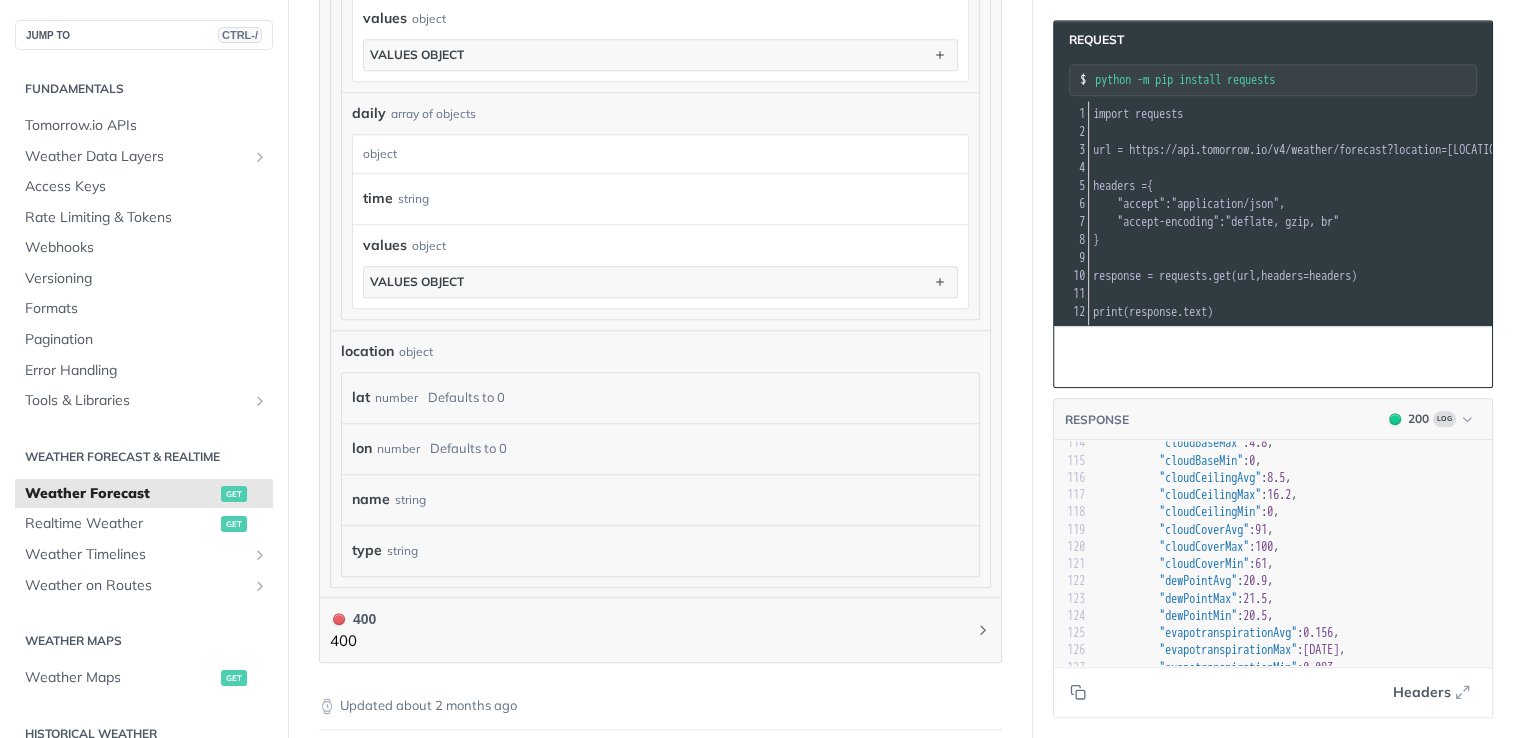 scroll, scrollTop: 1803, scrollLeft: 0, axis: vertical 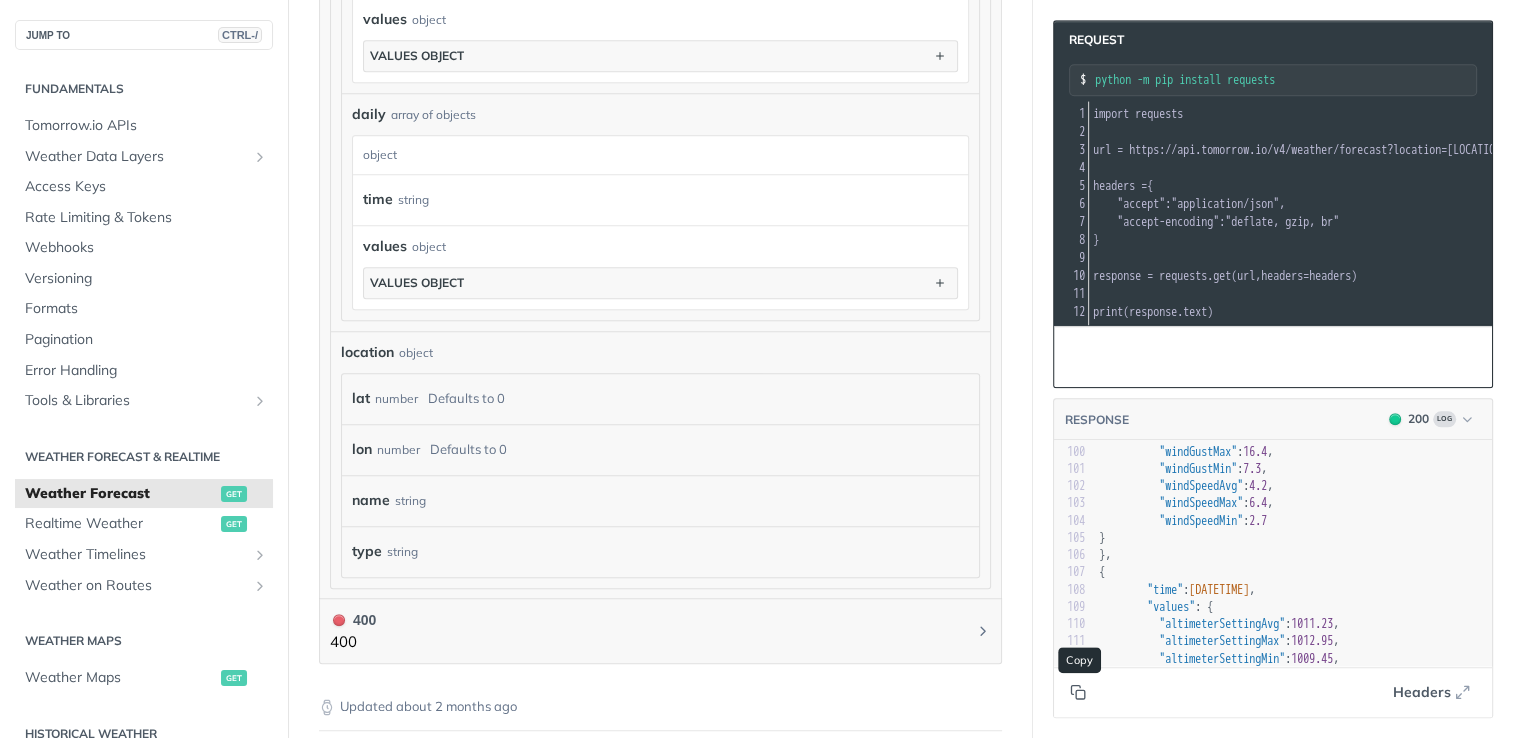 click at bounding box center (1078, 692) 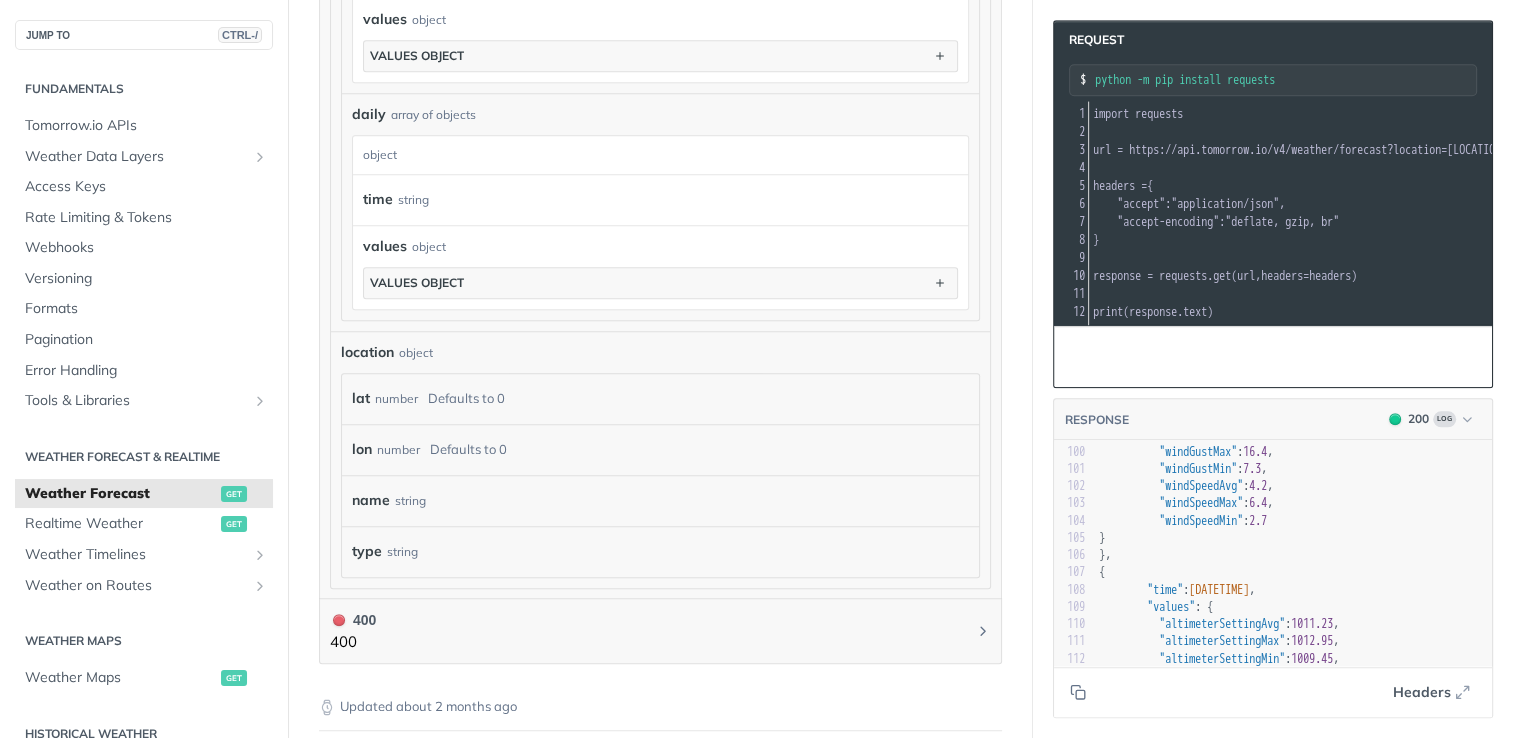 scroll, scrollTop: 1578, scrollLeft: 0, axis: vertical 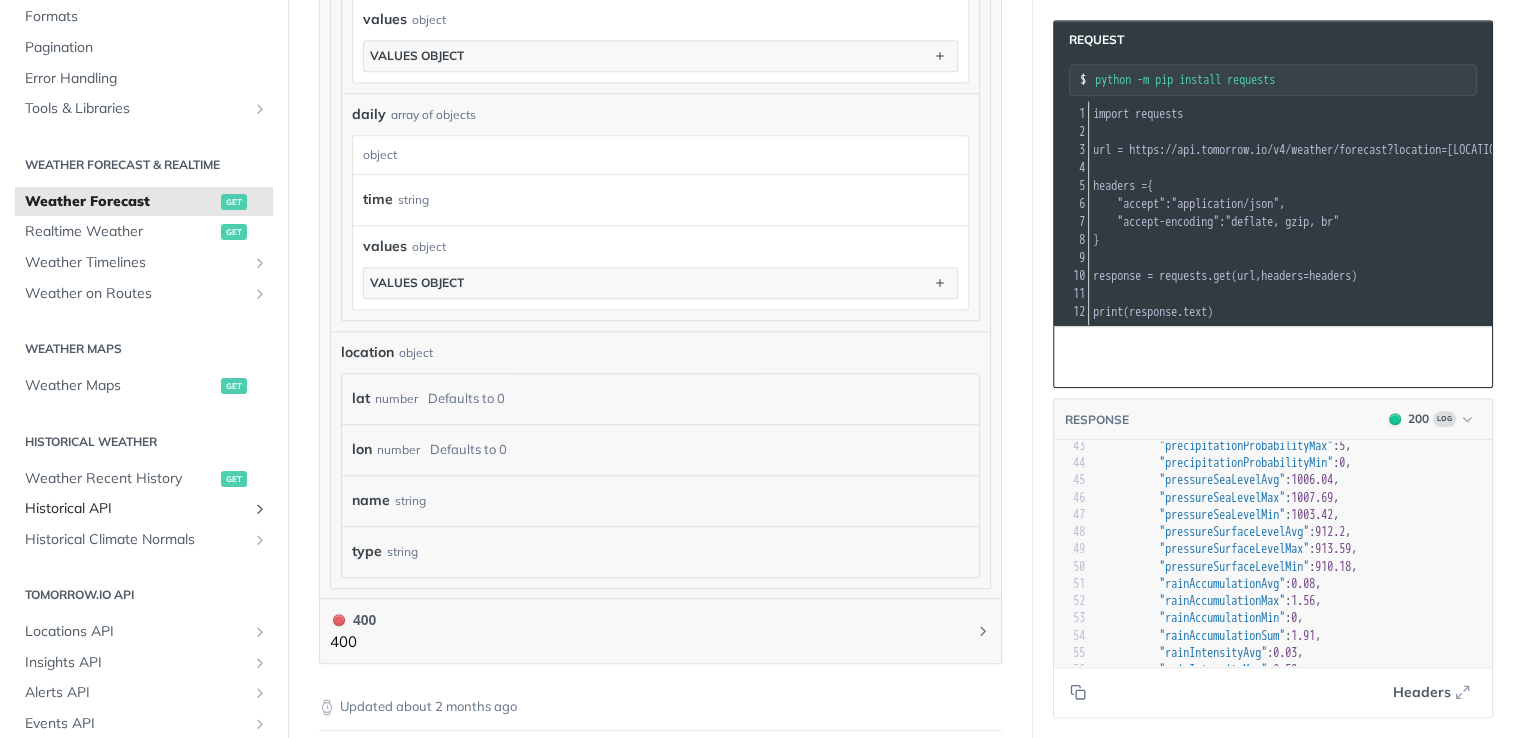 click on "Historical API" at bounding box center [136, 509] 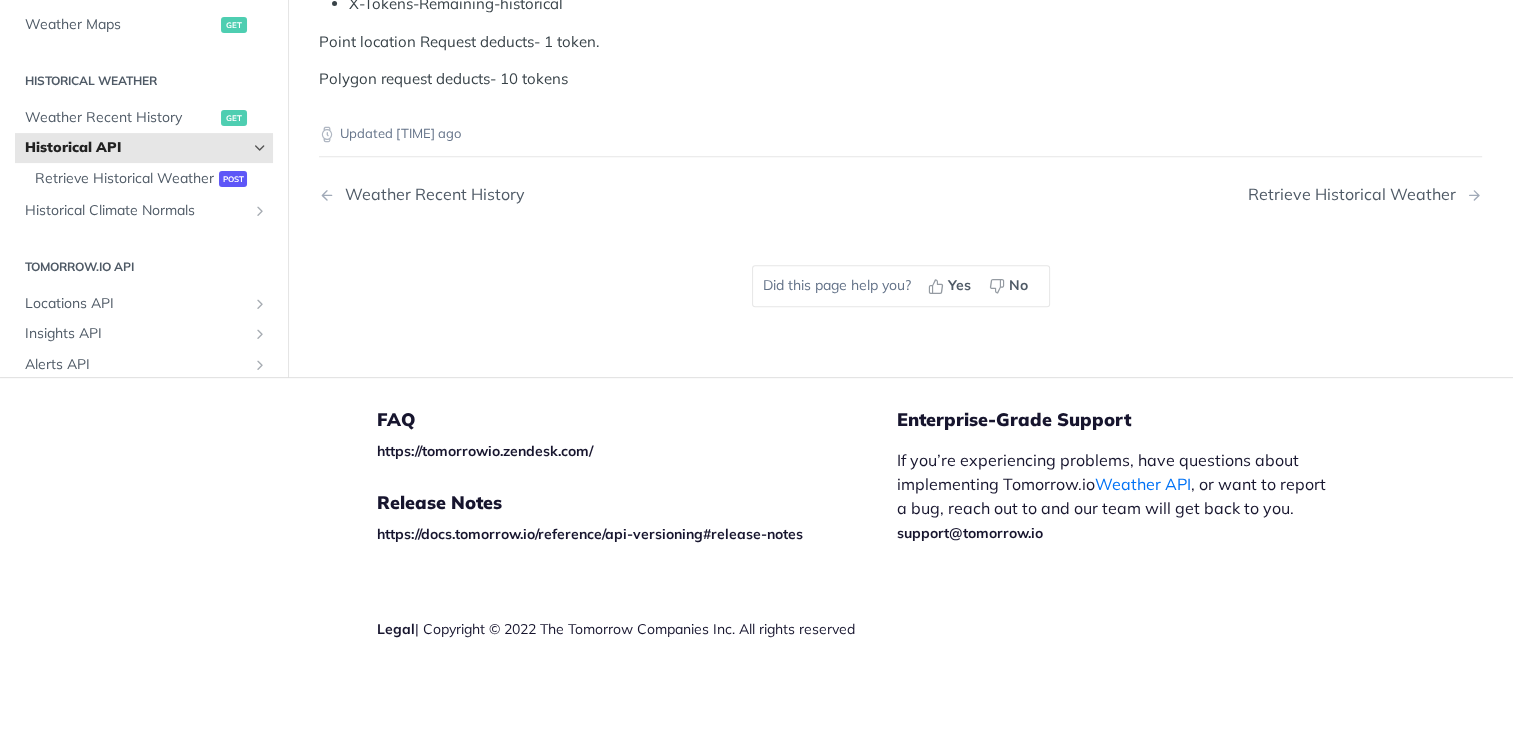 scroll, scrollTop: 1064, scrollLeft: 0, axis: vertical 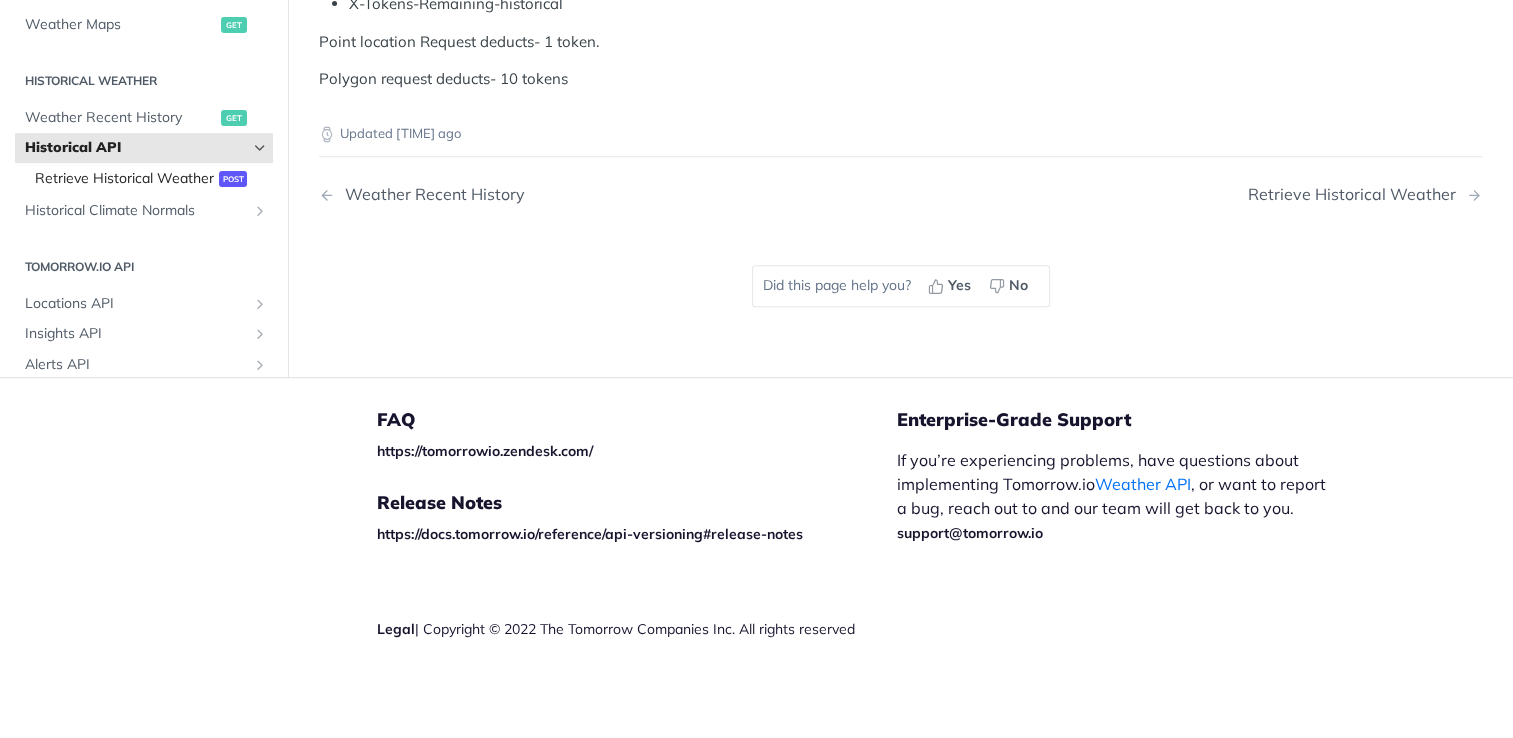 click on "Retrieve Historical Weather" at bounding box center (124, 178) 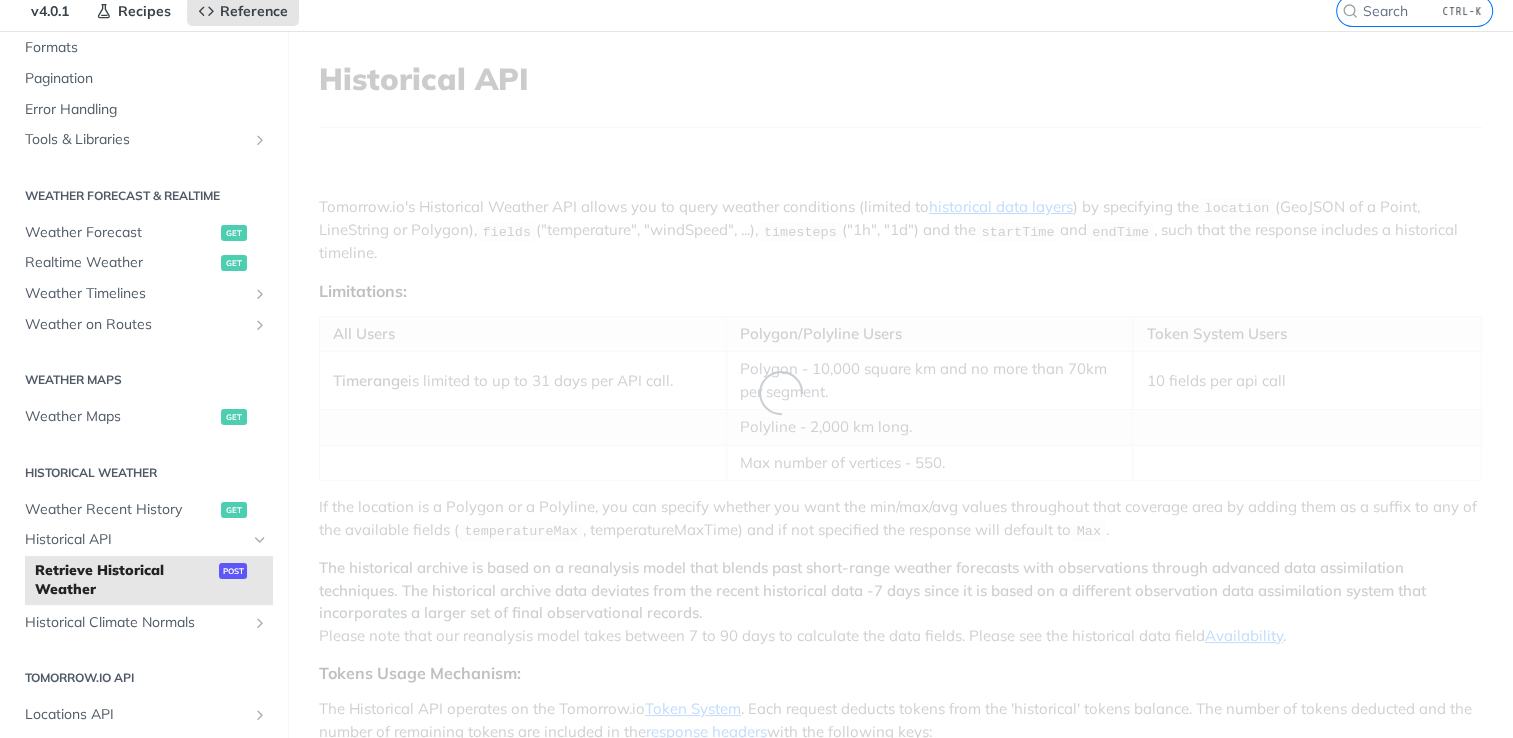 scroll, scrollTop: 0, scrollLeft: 0, axis: both 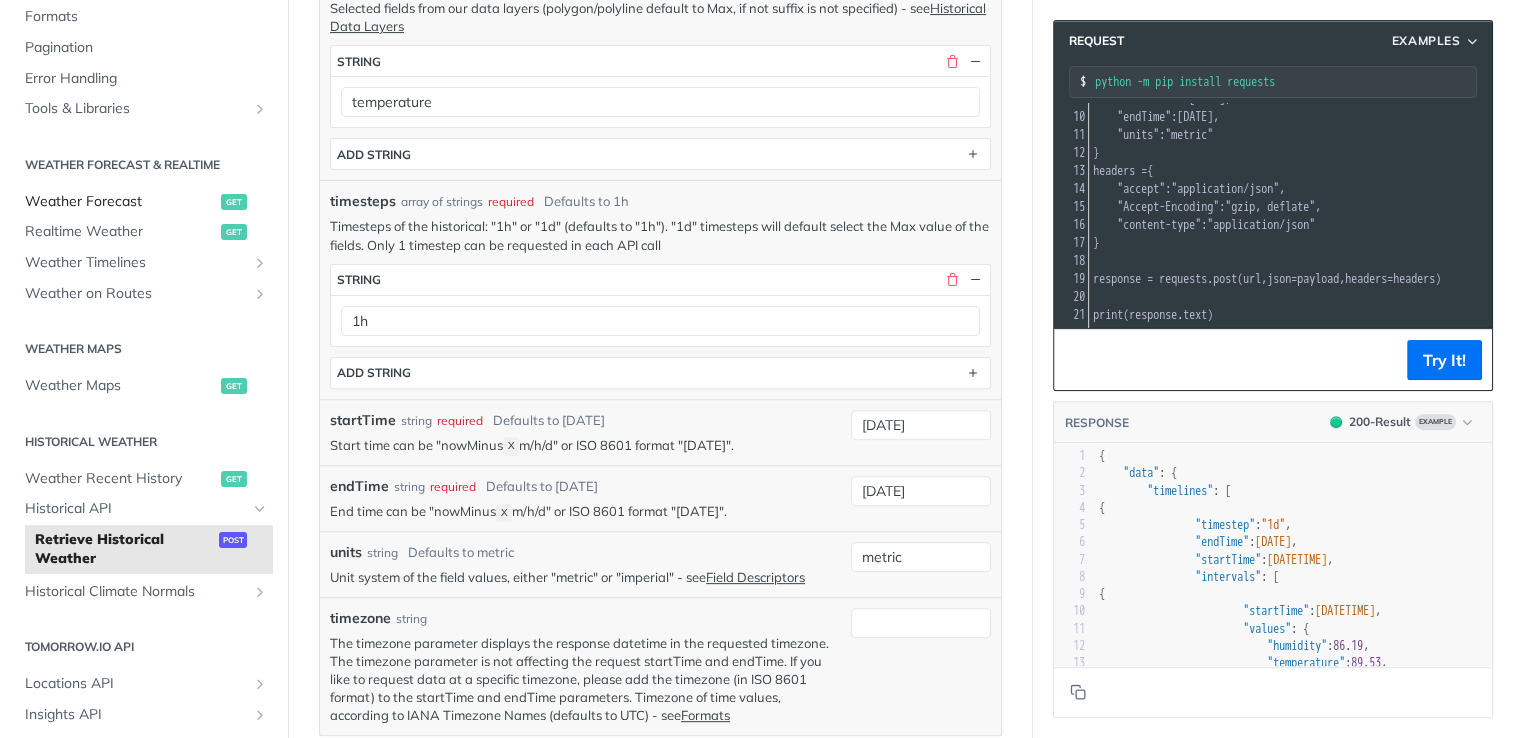 click on "Weather Forecast" at bounding box center (120, 202) 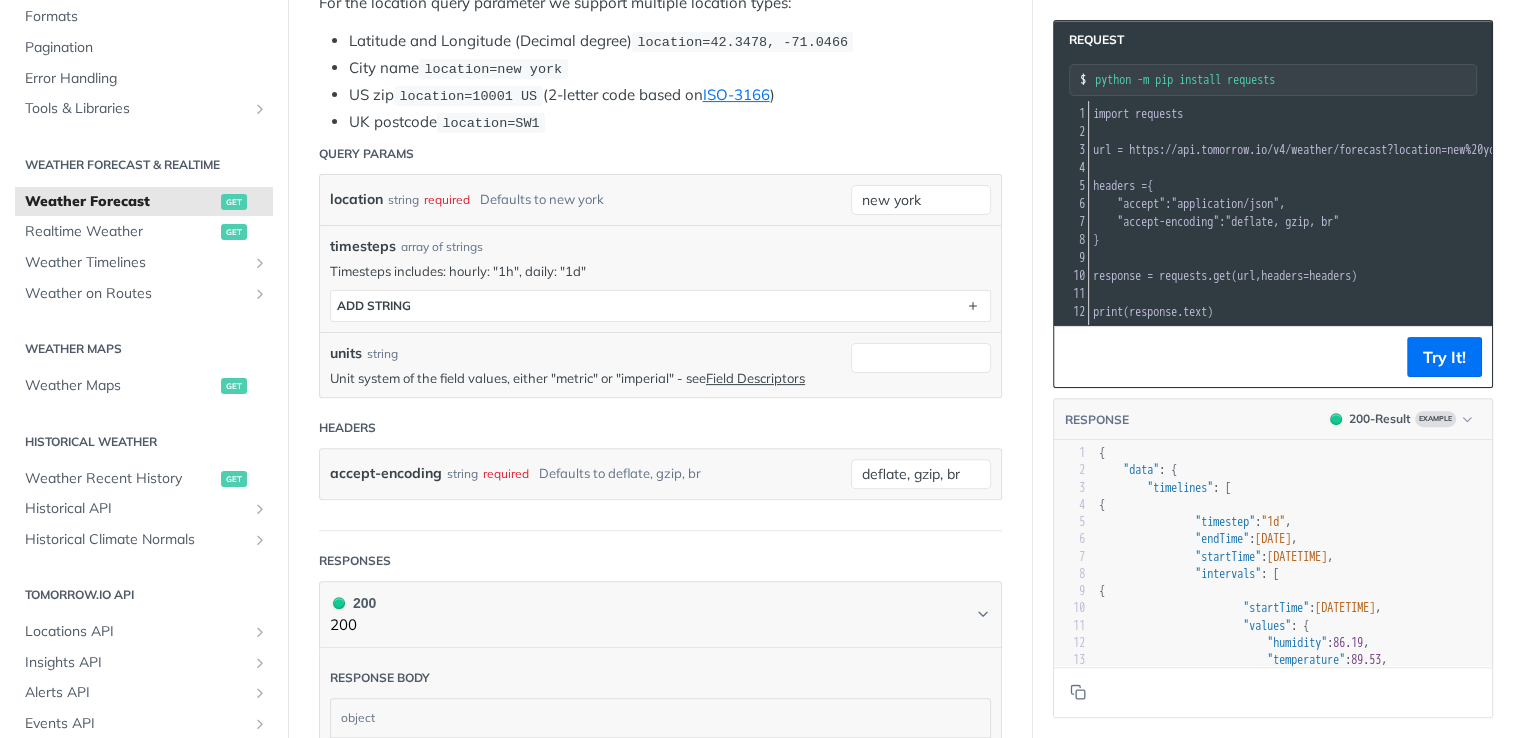 scroll, scrollTop: 529, scrollLeft: 0, axis: vertical 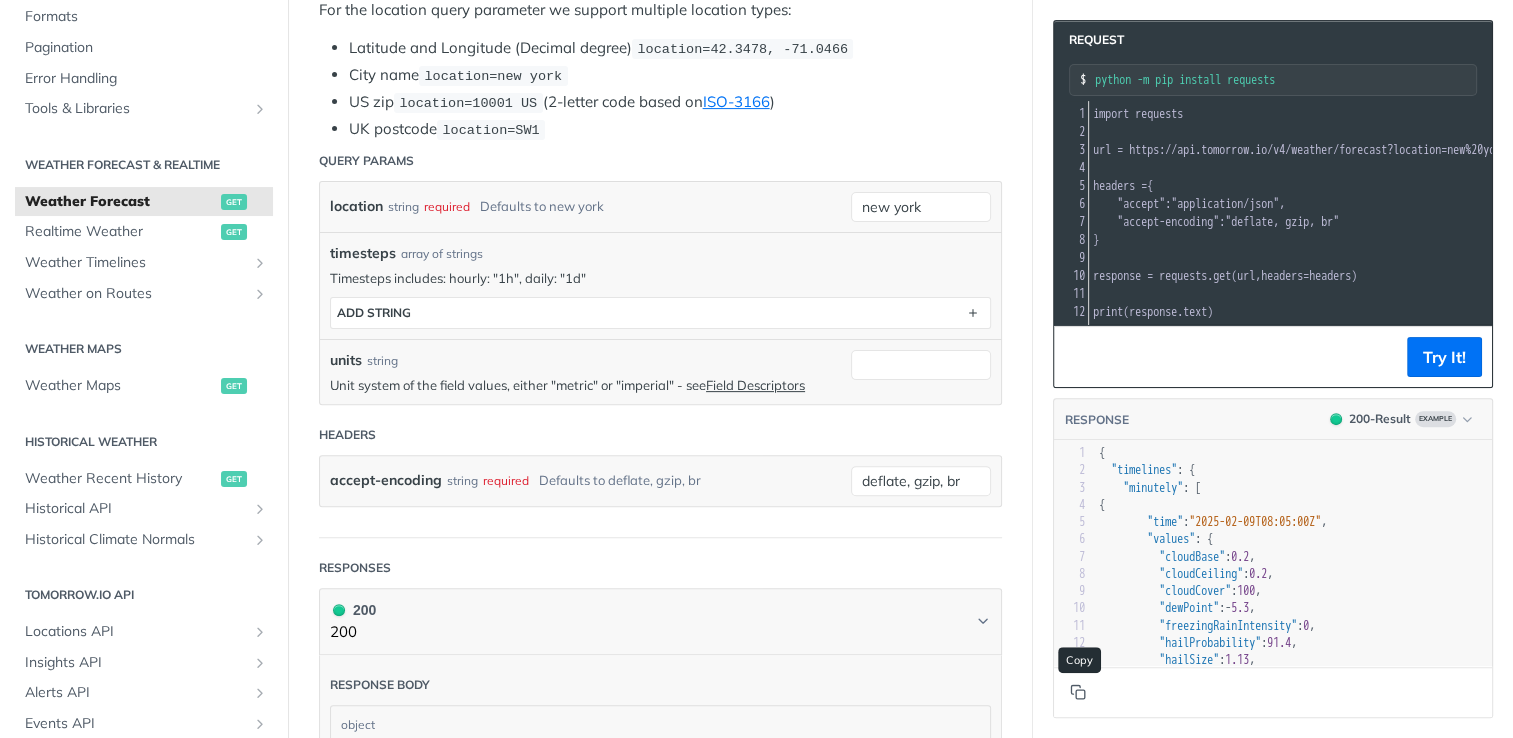 click at bounding box center [1078, 692] 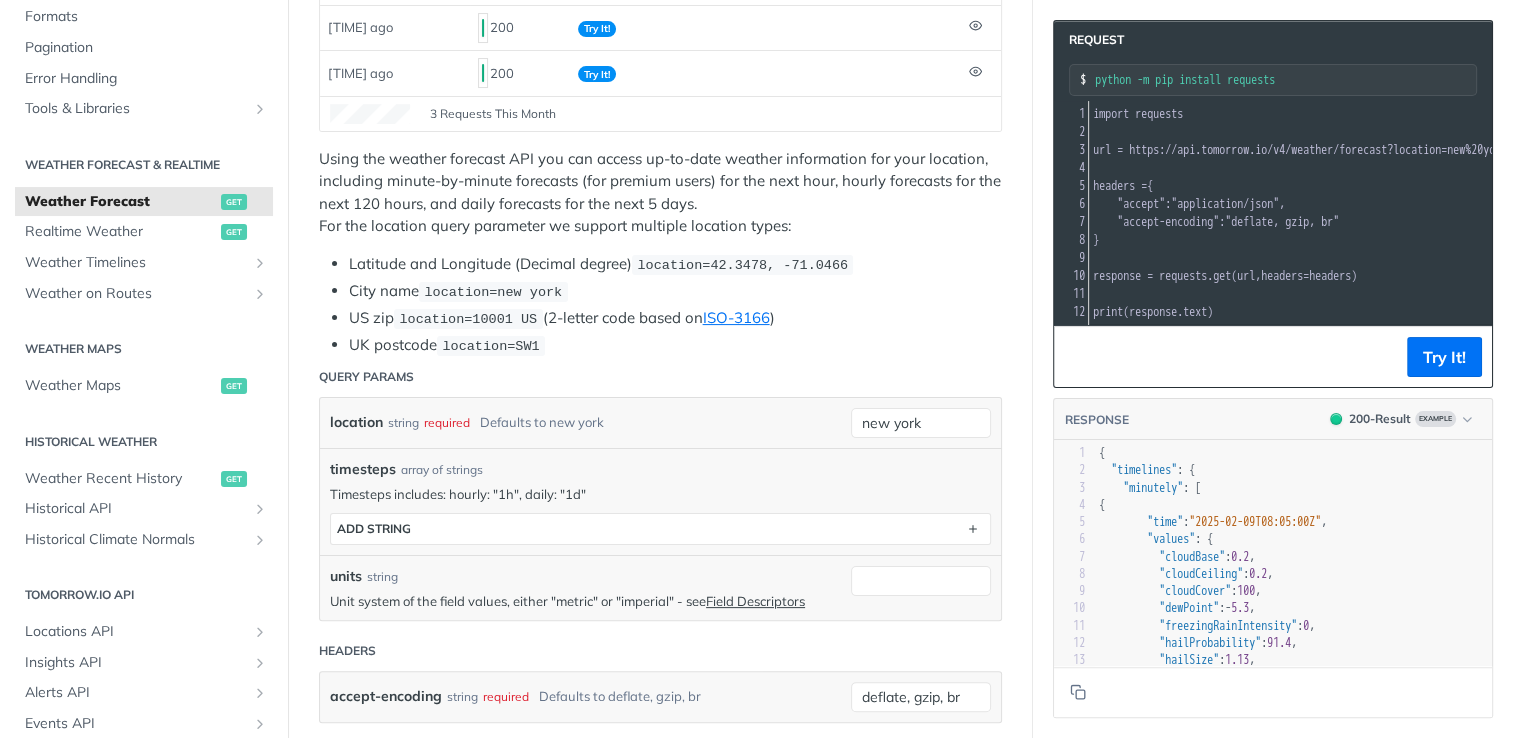 scroll, scrollTop: 346, scrollLeft: 0, axis: vertical 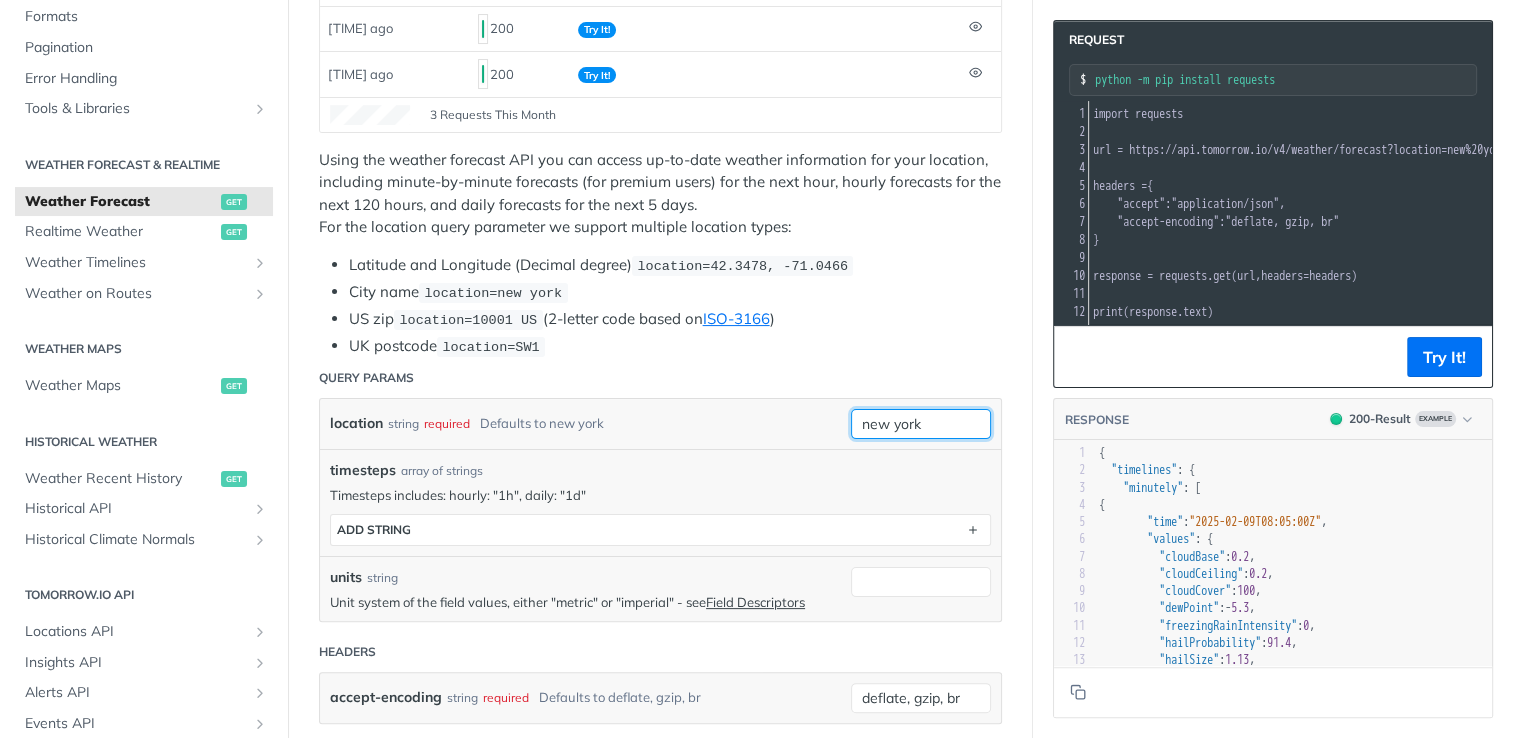 click on "new york" at bounding box center (921, 424) 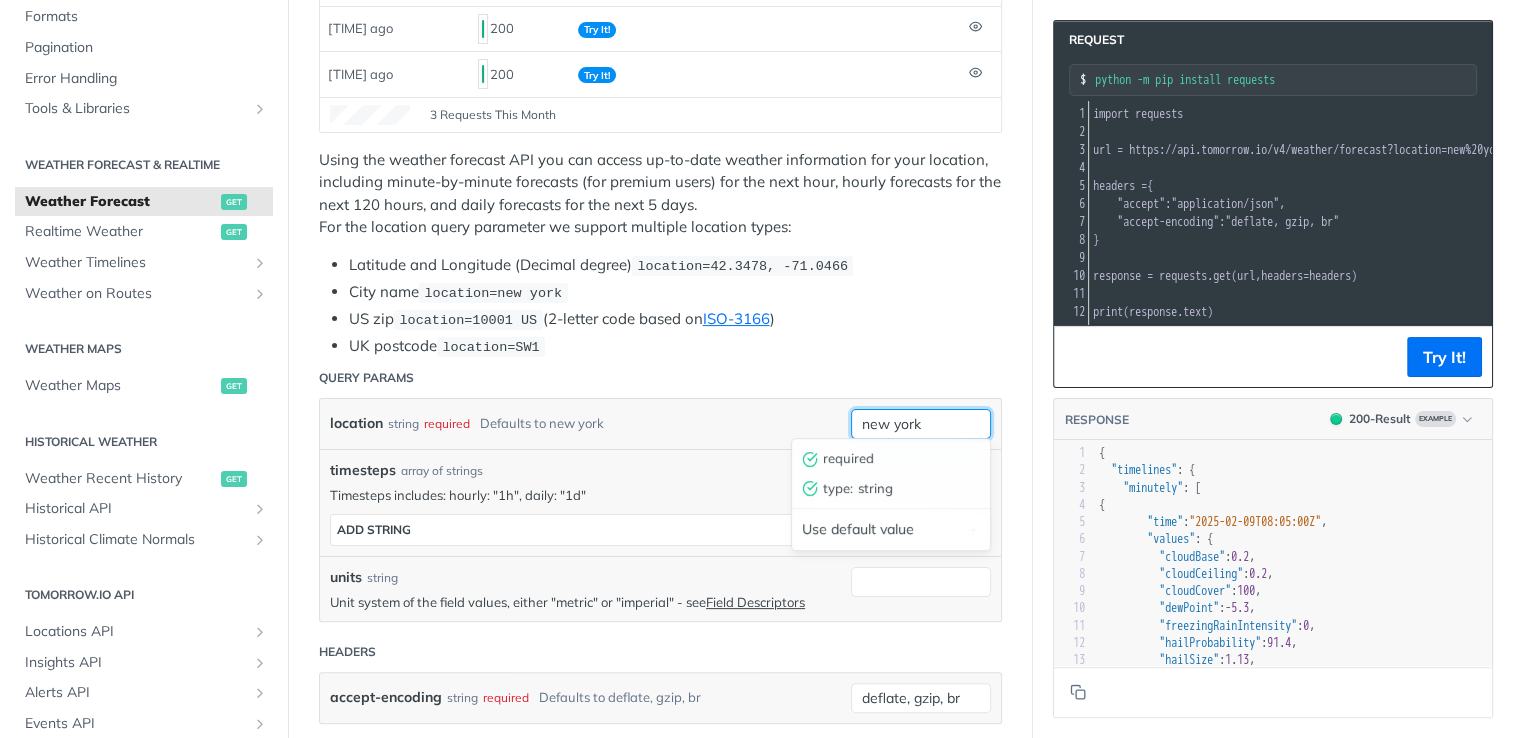 click on "new york" at bounding box center [921, 424] 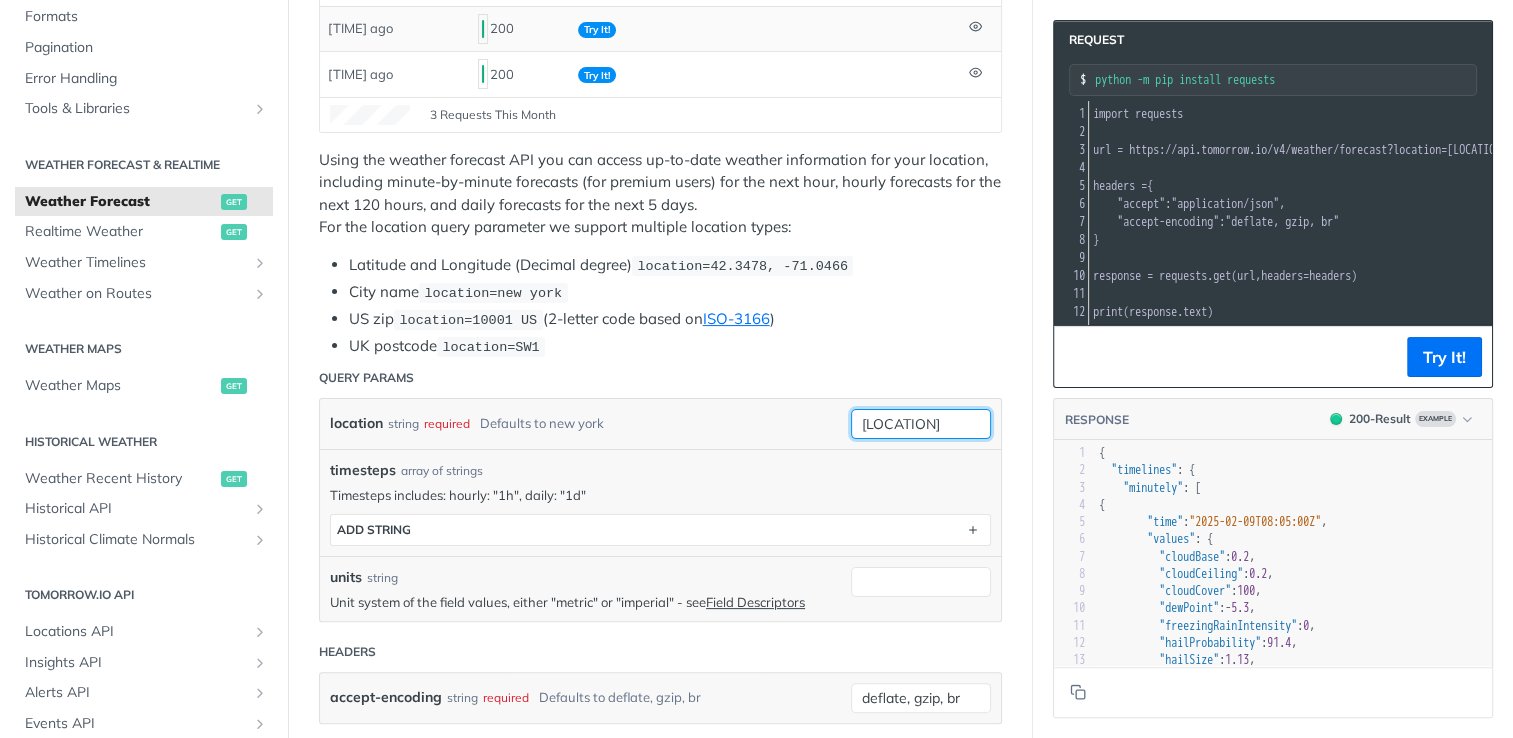 type on "[LOCATION]" 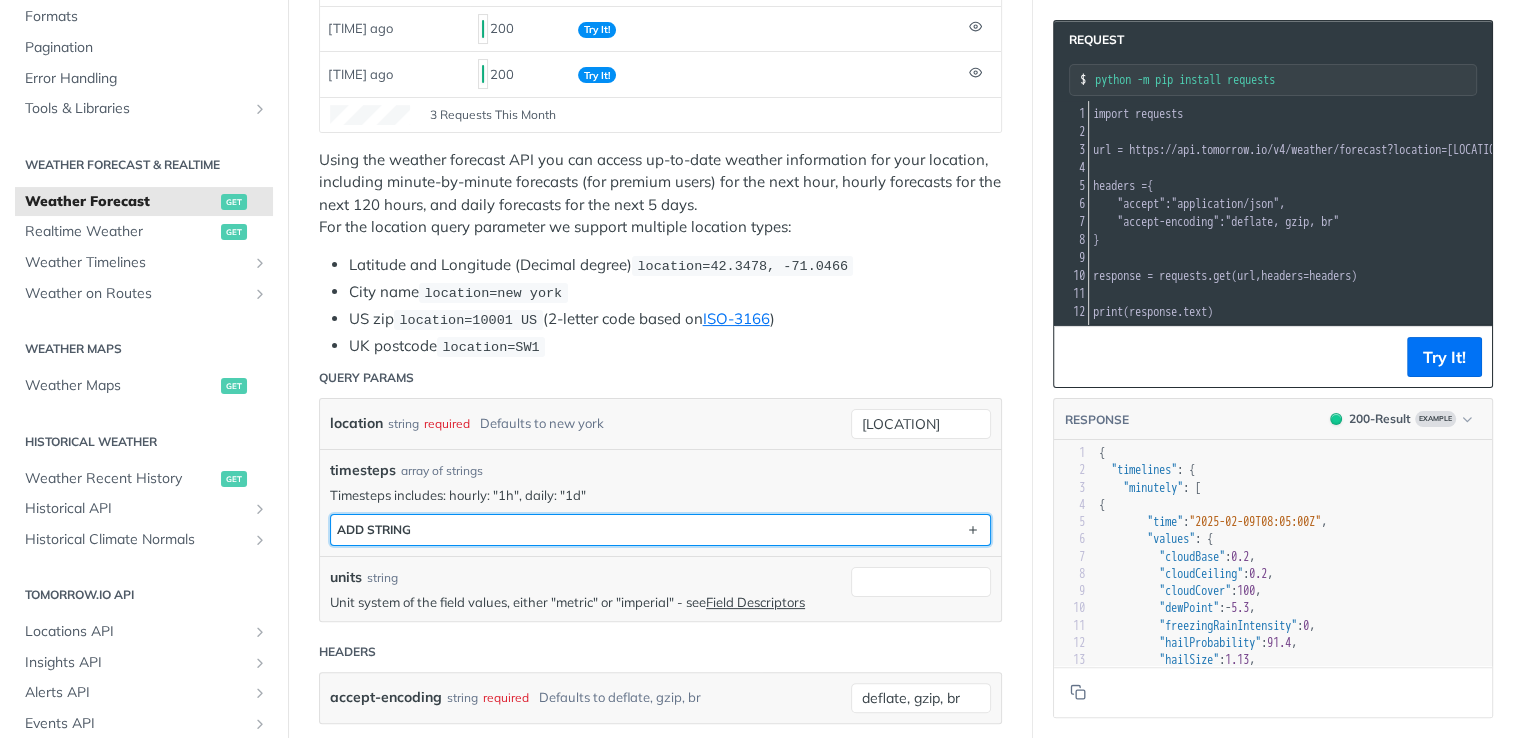 click on "ADD    string" at bounding box center (660, 530) 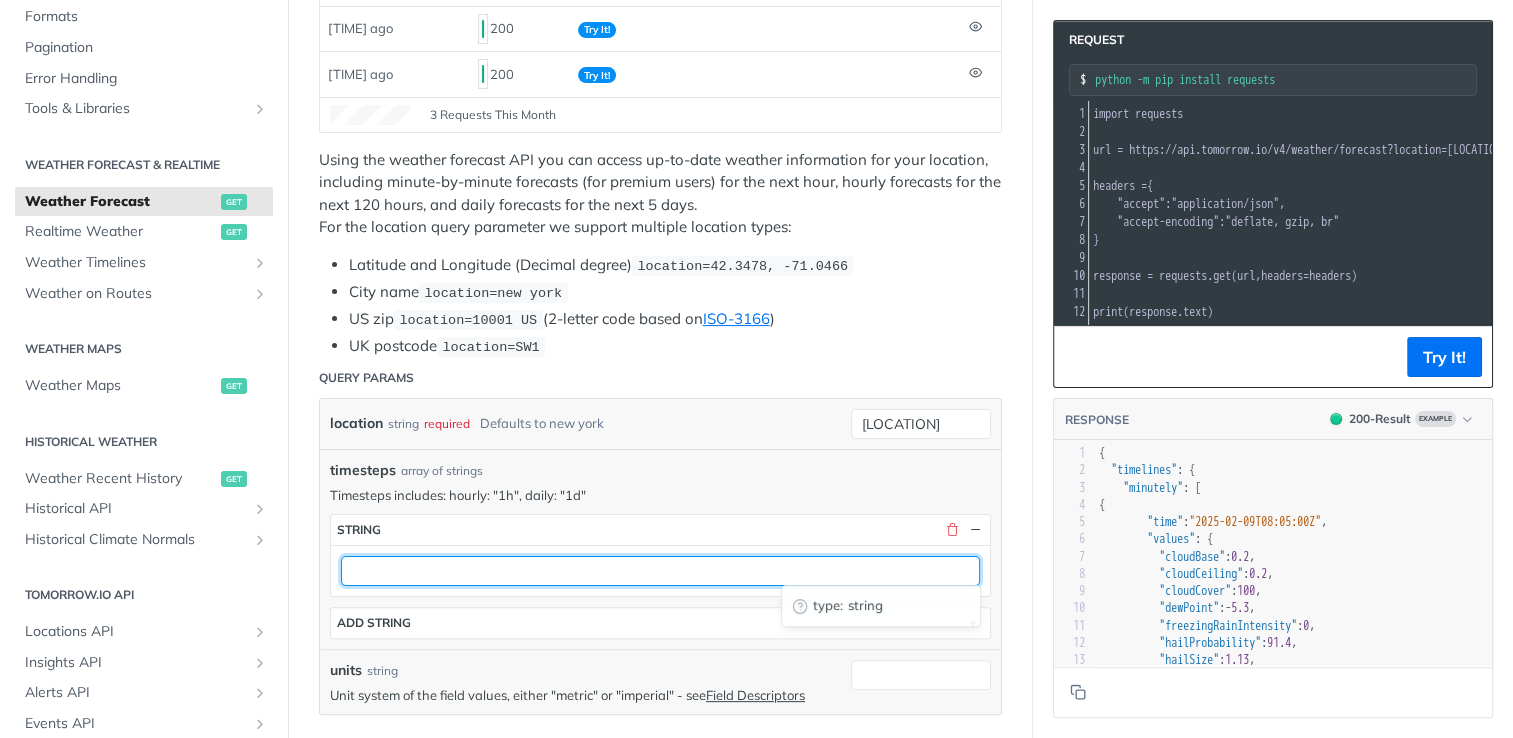 click at bounding box center (660, 571) 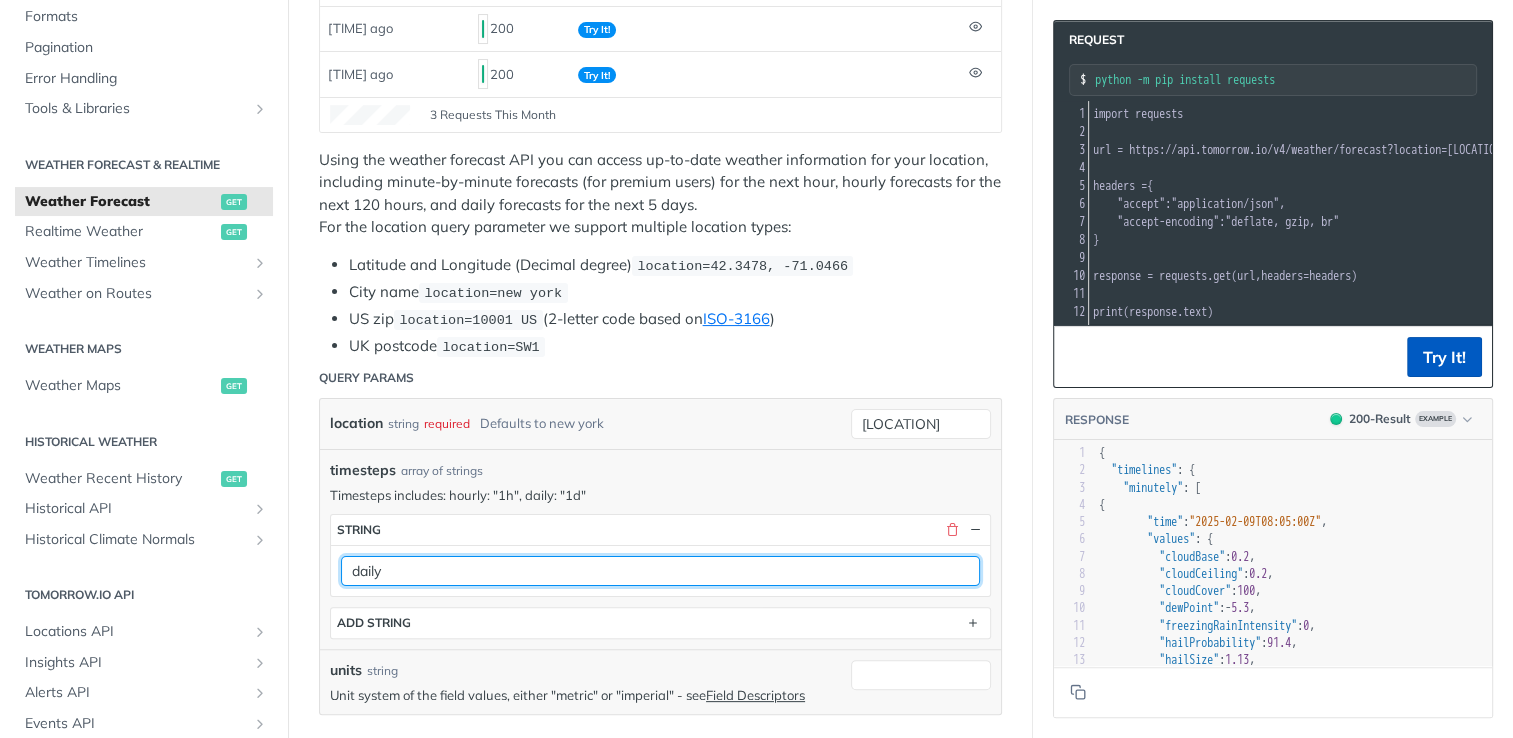 type on "daily" 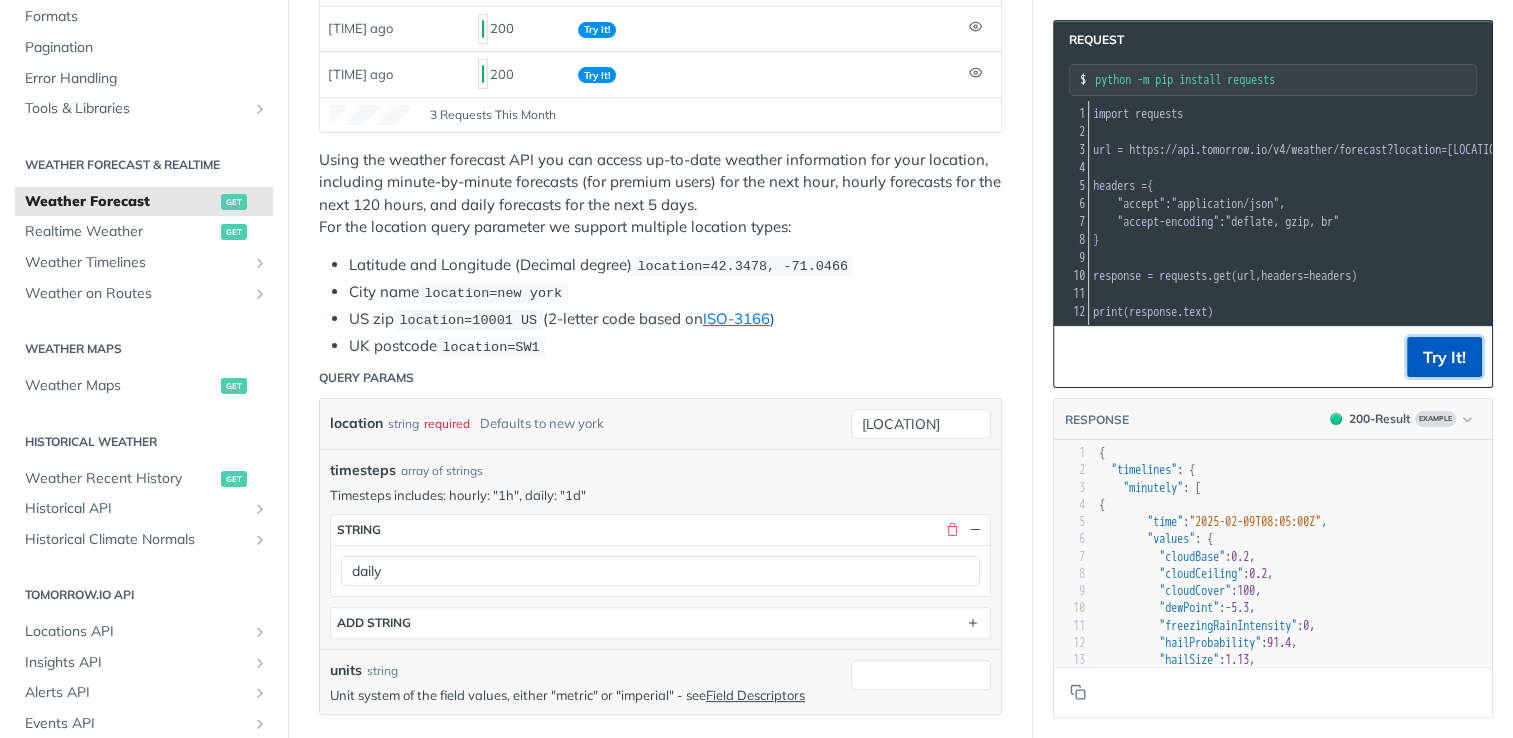 click on "Try It!" at bounding box center (1444, 357) 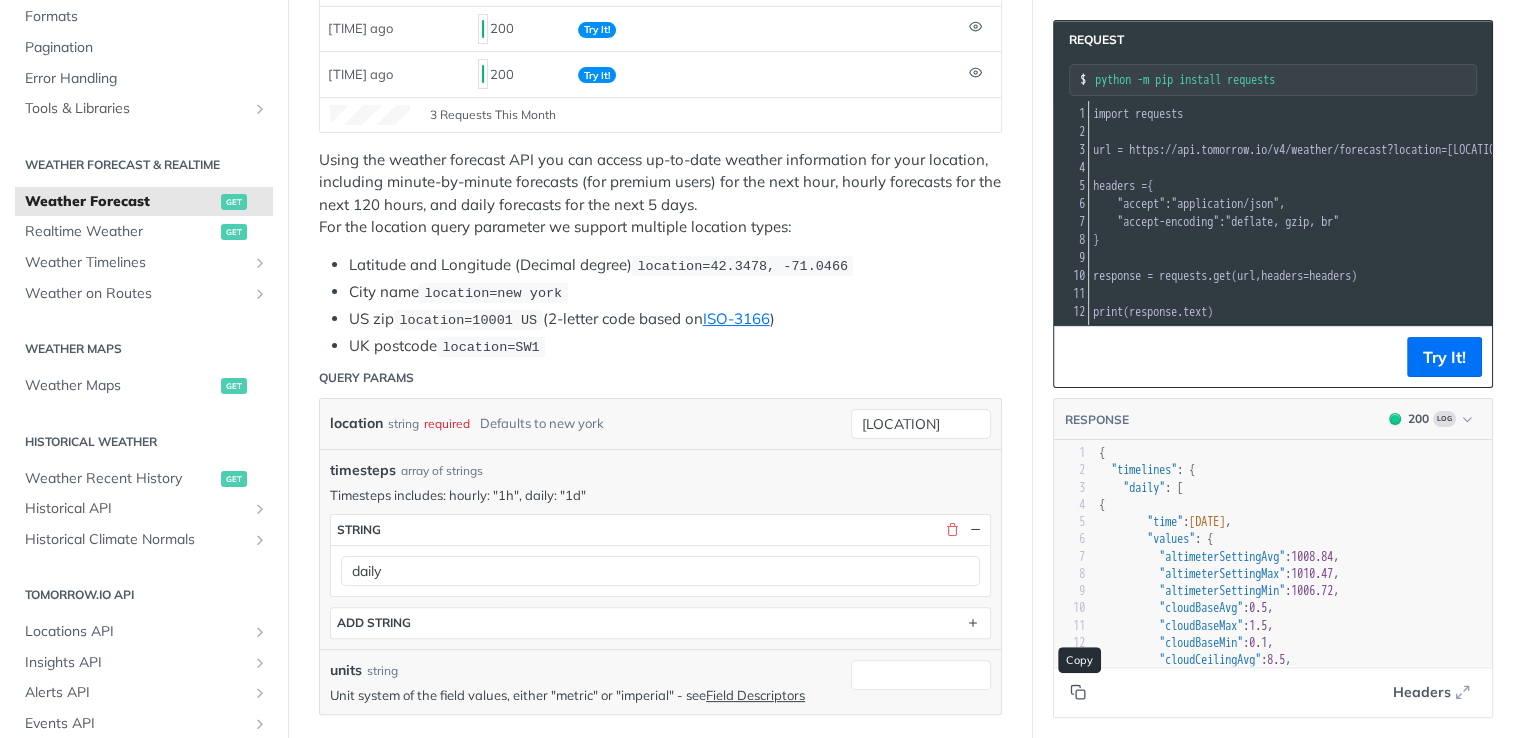 click 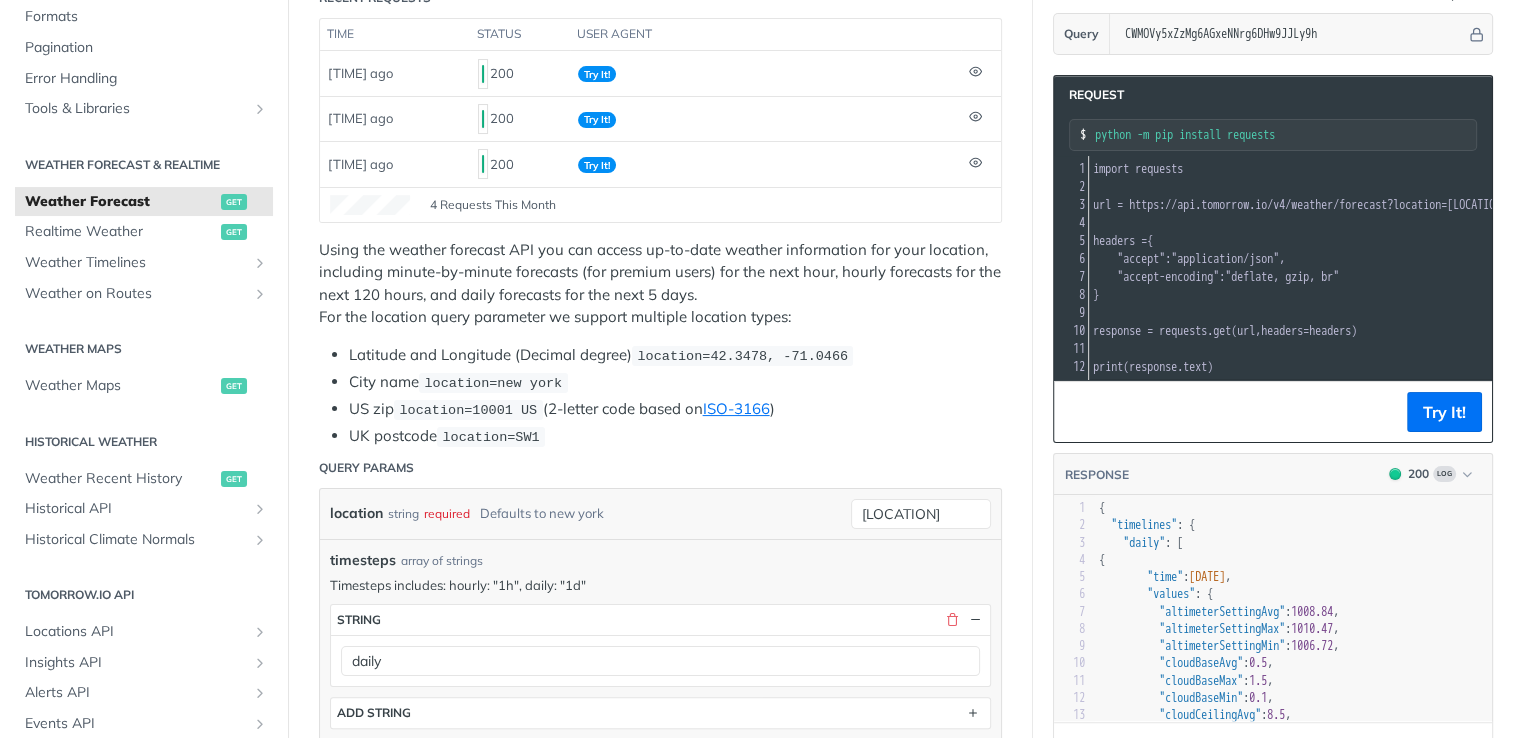 scroll, scrollTop: 246, scrollLeft: 0, axis: vertical 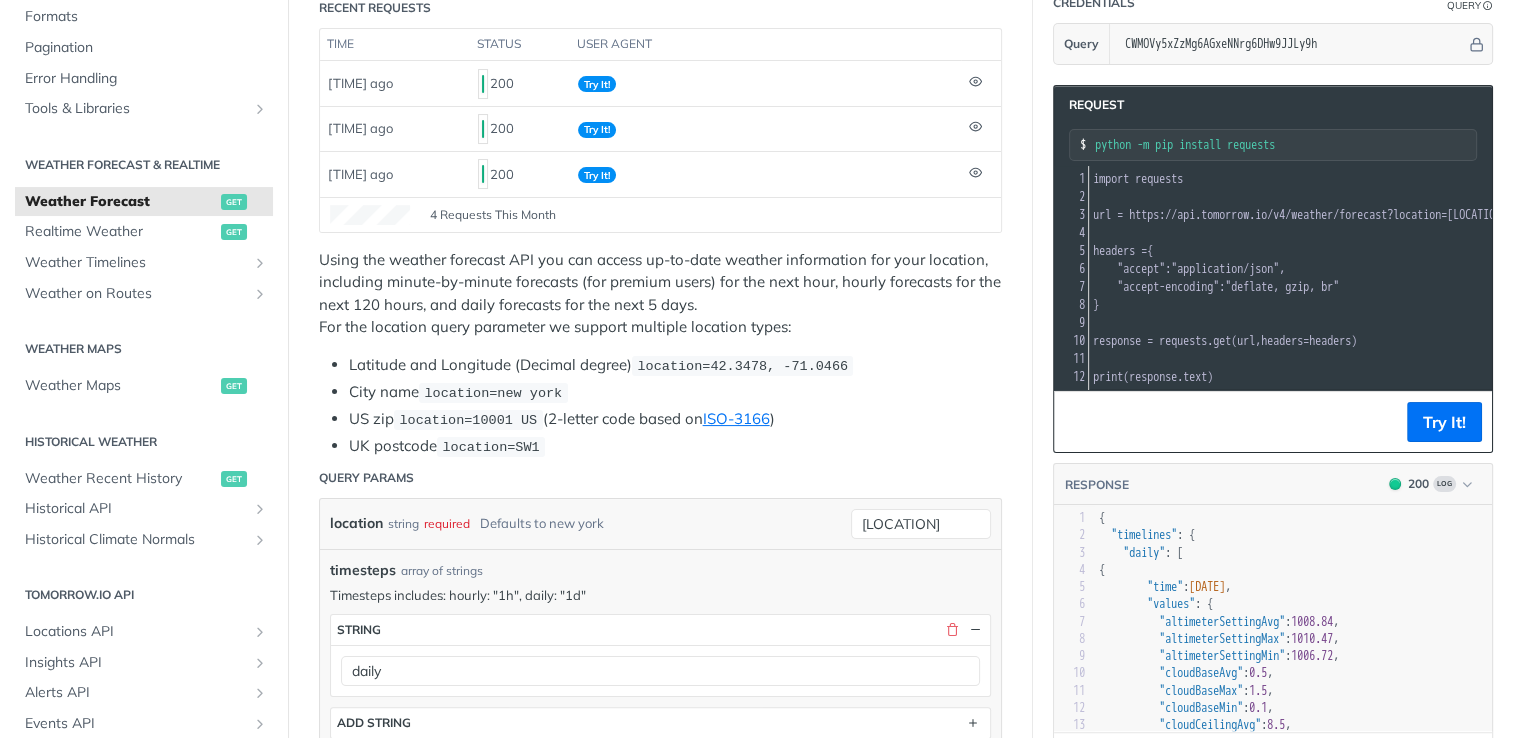 click on "headers = {" at bounding box center [1495, 251] 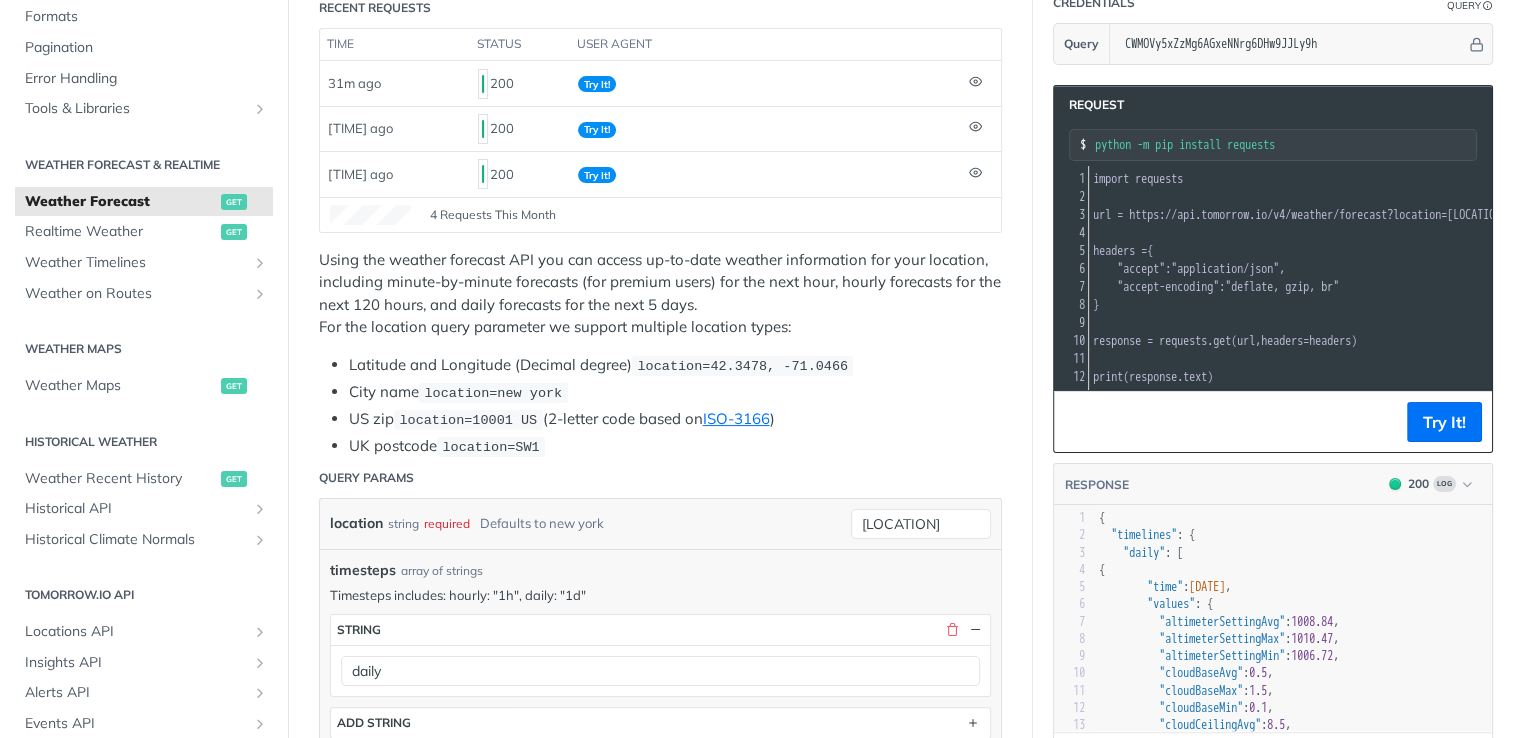 scroll, scrollTop: 0, scrollLeft: 49, axis: horizontal 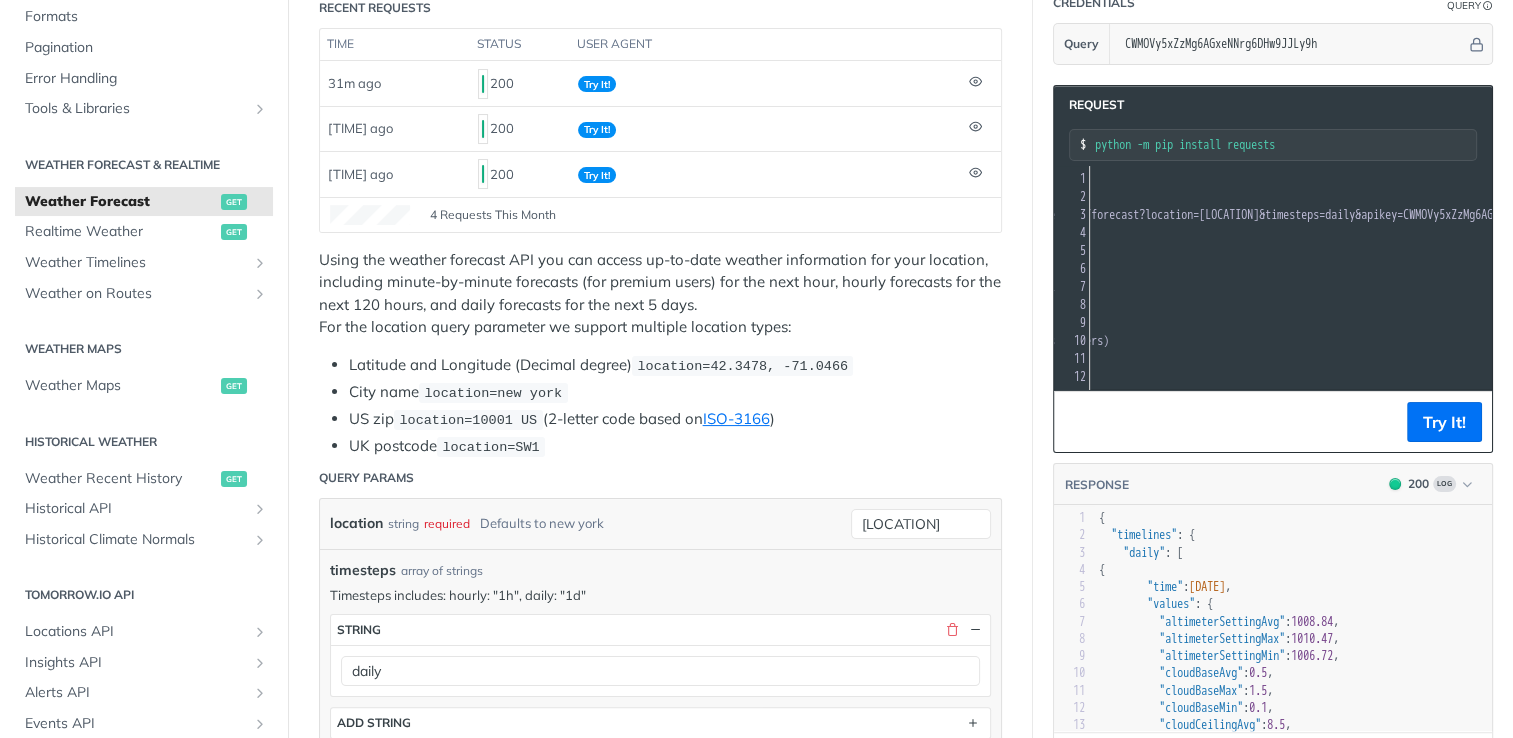click on ""accept" :  "application/json" ," at bounding box center (1247, 269) 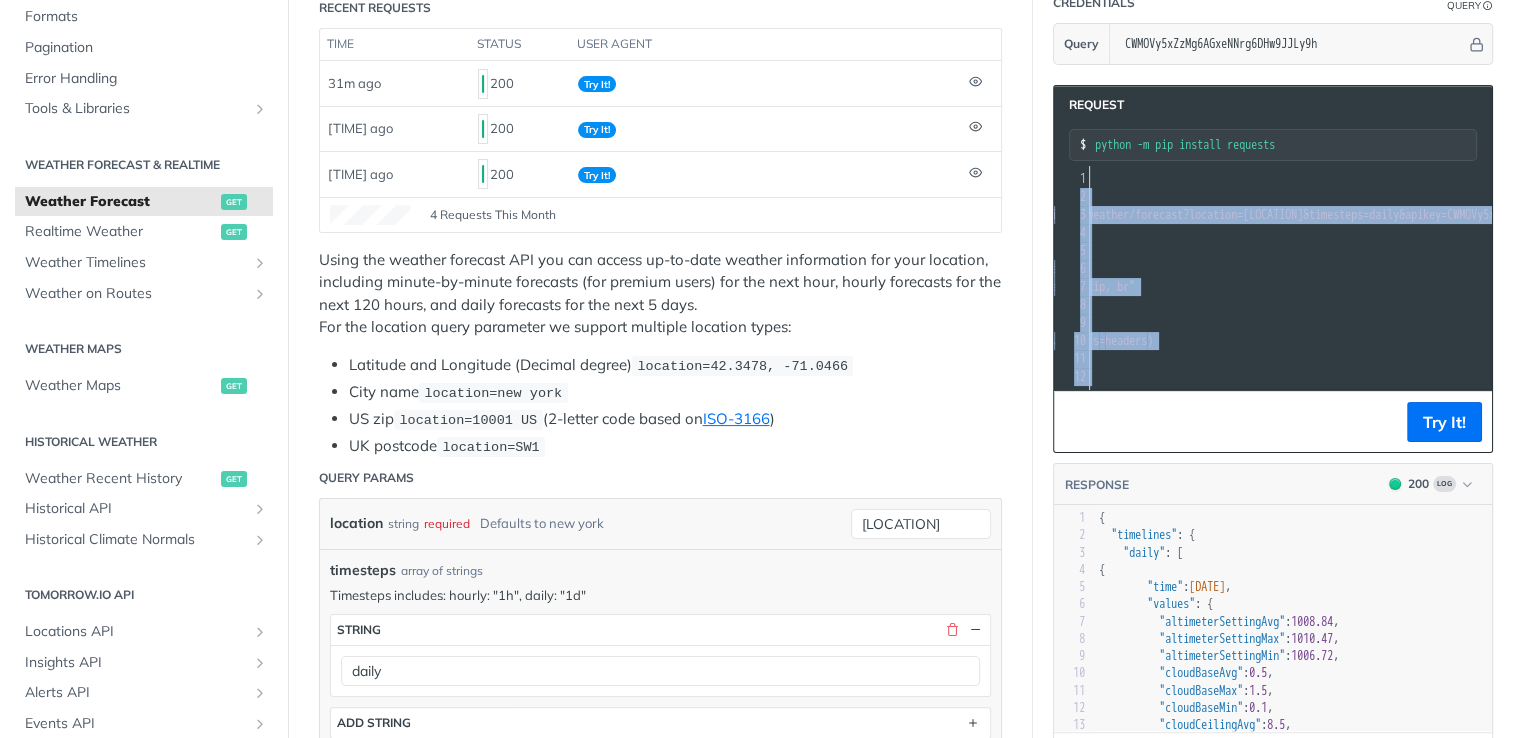 copy on "import requests url = "https://api.tomorrow.io/v4/weather/forecast?location=[LOCATION]&timesteps=daily&apikey=CWMOVy5xZzMg6AGxeNNrg6DHw9JJLy9h" headers = { "accept" : "application/json" , "accept-encoding" : "deflate, gzip, br" } response = requests.get(url, headers=headers) print(response.text)" 